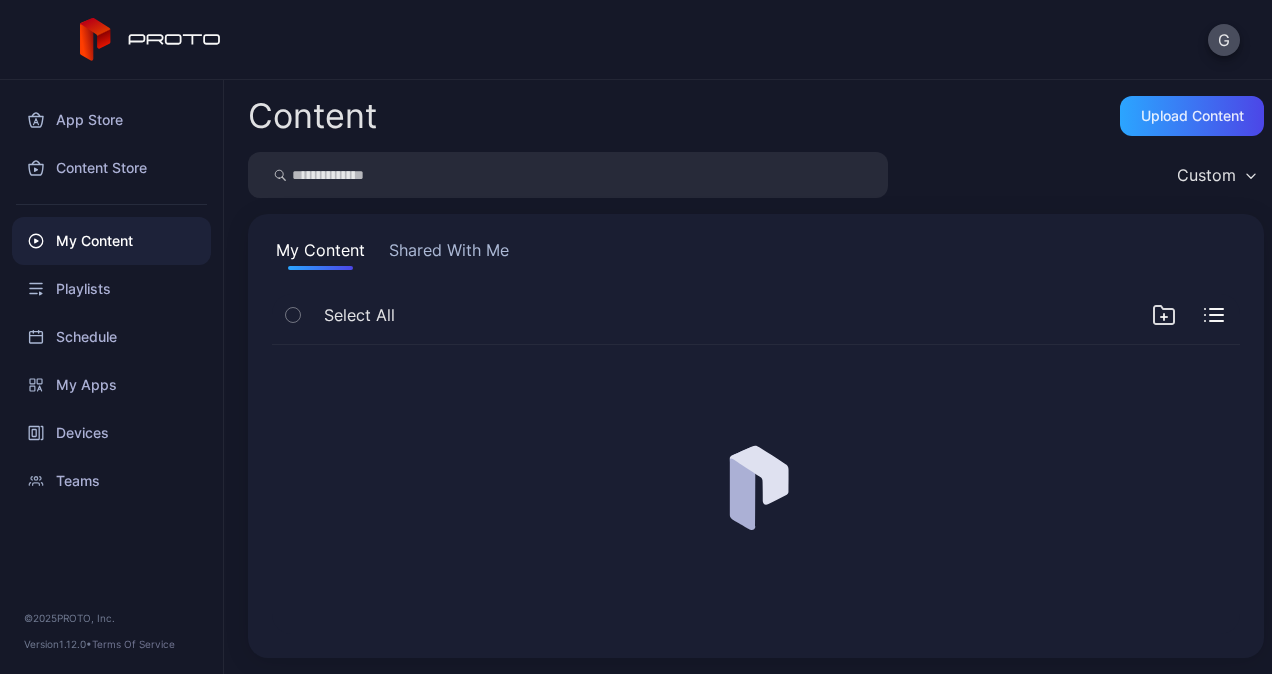 scroll, scrollTop: 0, scrollLeft: 0, axis: both 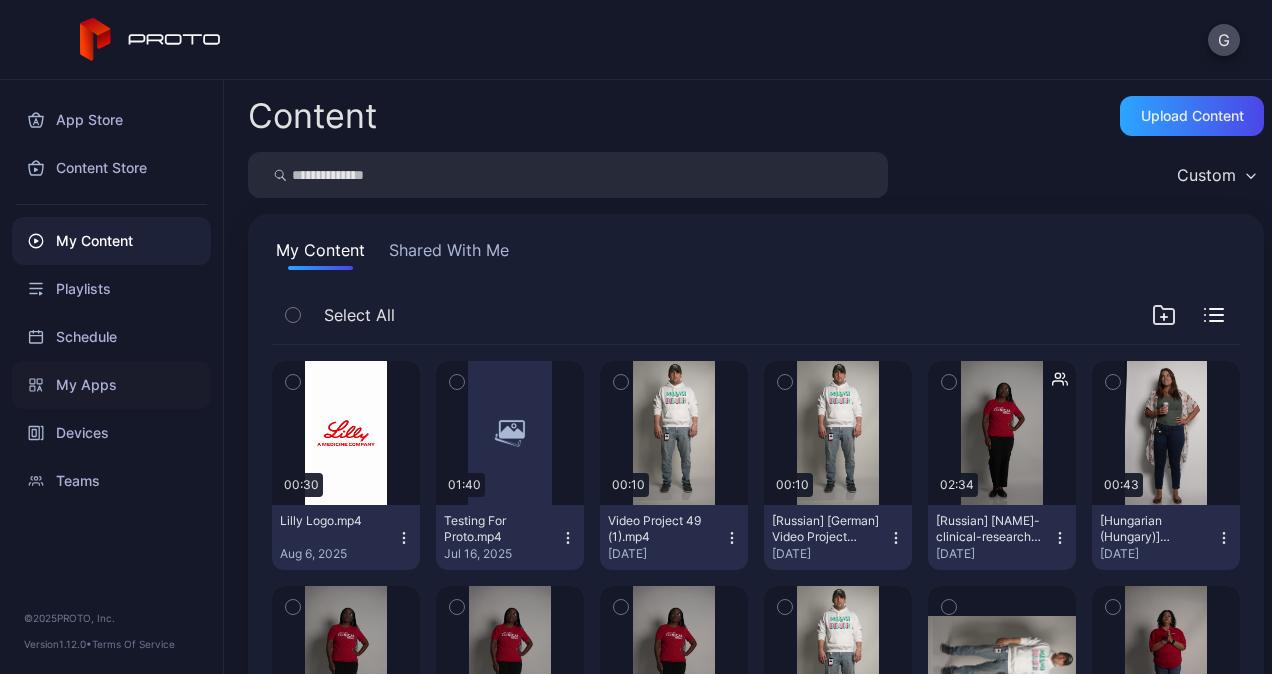 click on "My Apps" at bounding box center [111, 385] 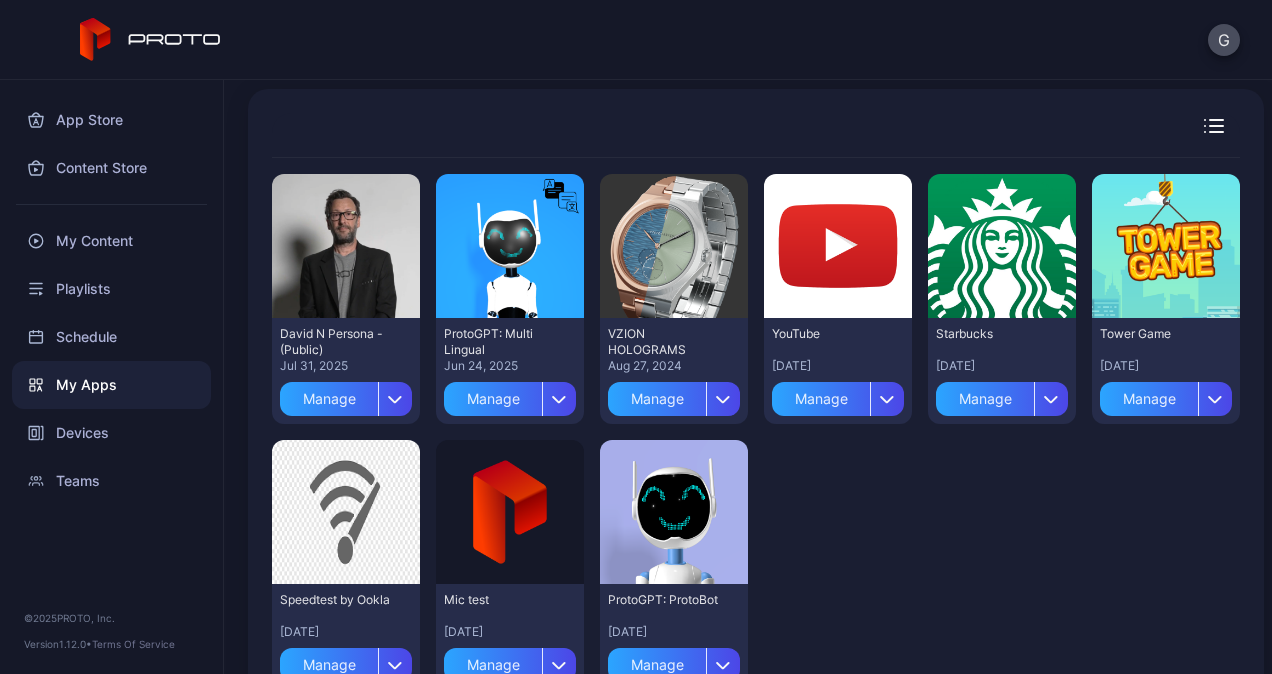 scroll, scrollTop: 192, scrollLeft: 0, axis: vertical 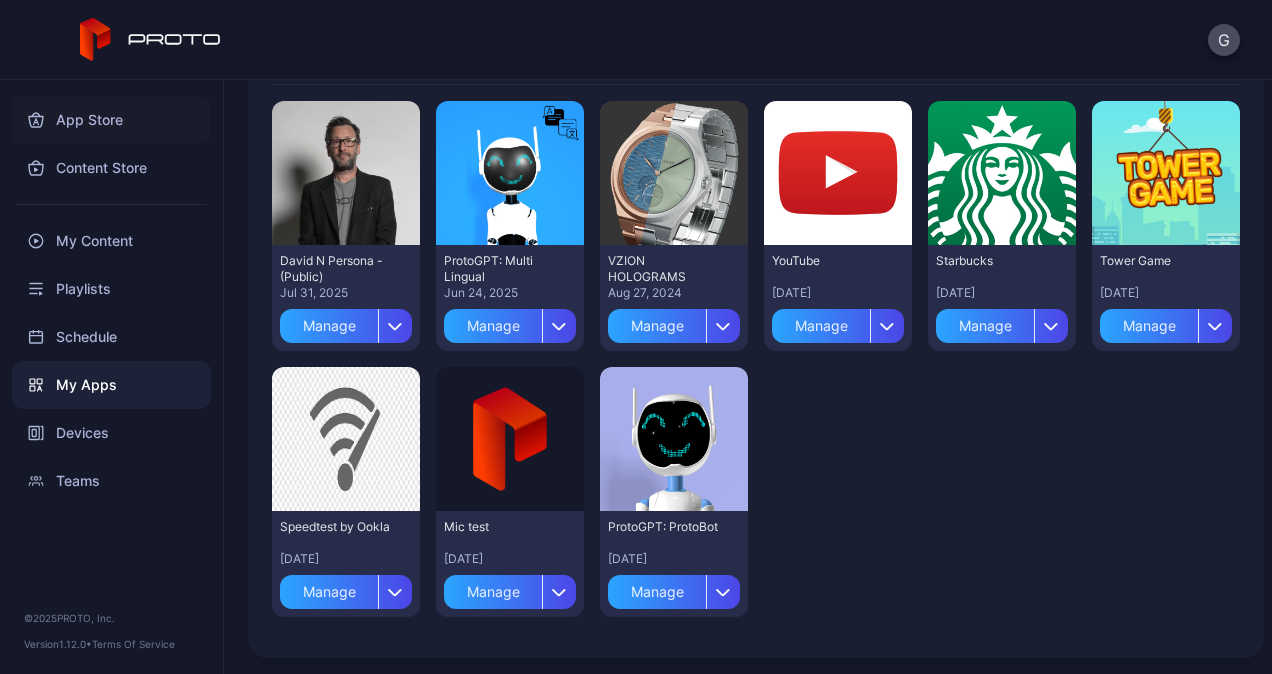 click on "App Store" at bounding box center (111, 120) 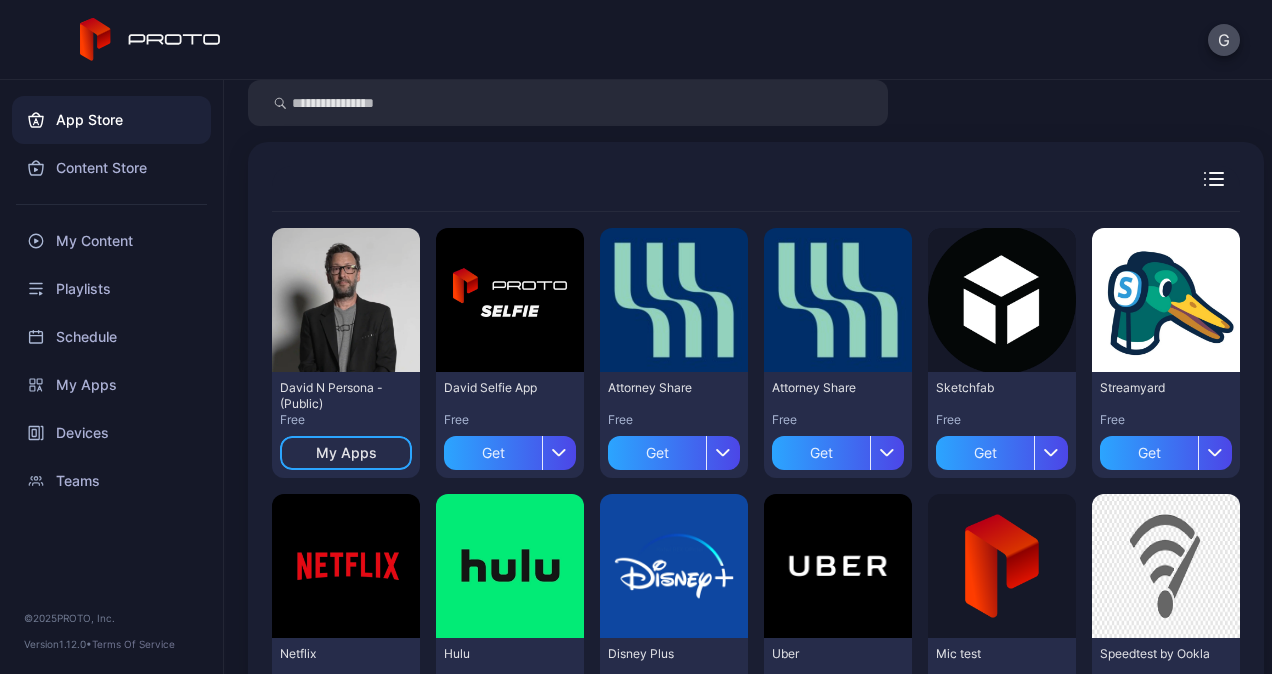 scroll, scrollTop: 0, scrollLeft: 0, axis: both 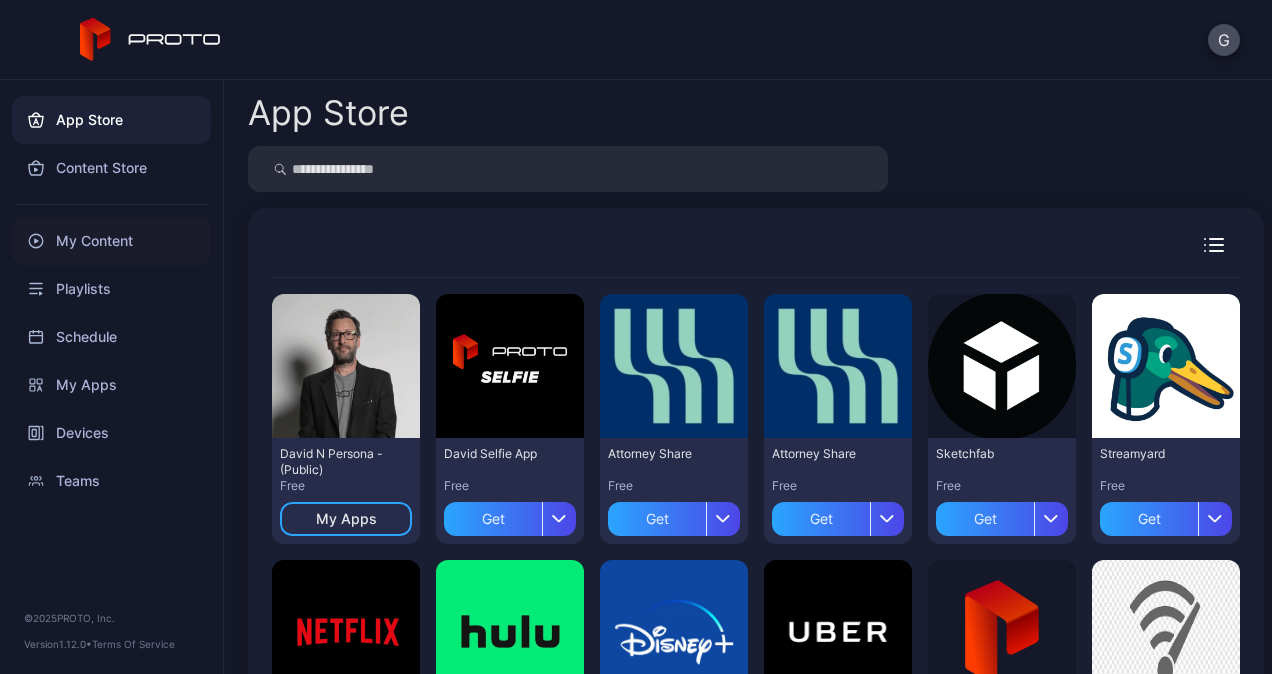 click on "My Content" at bounding box center [111, 241] 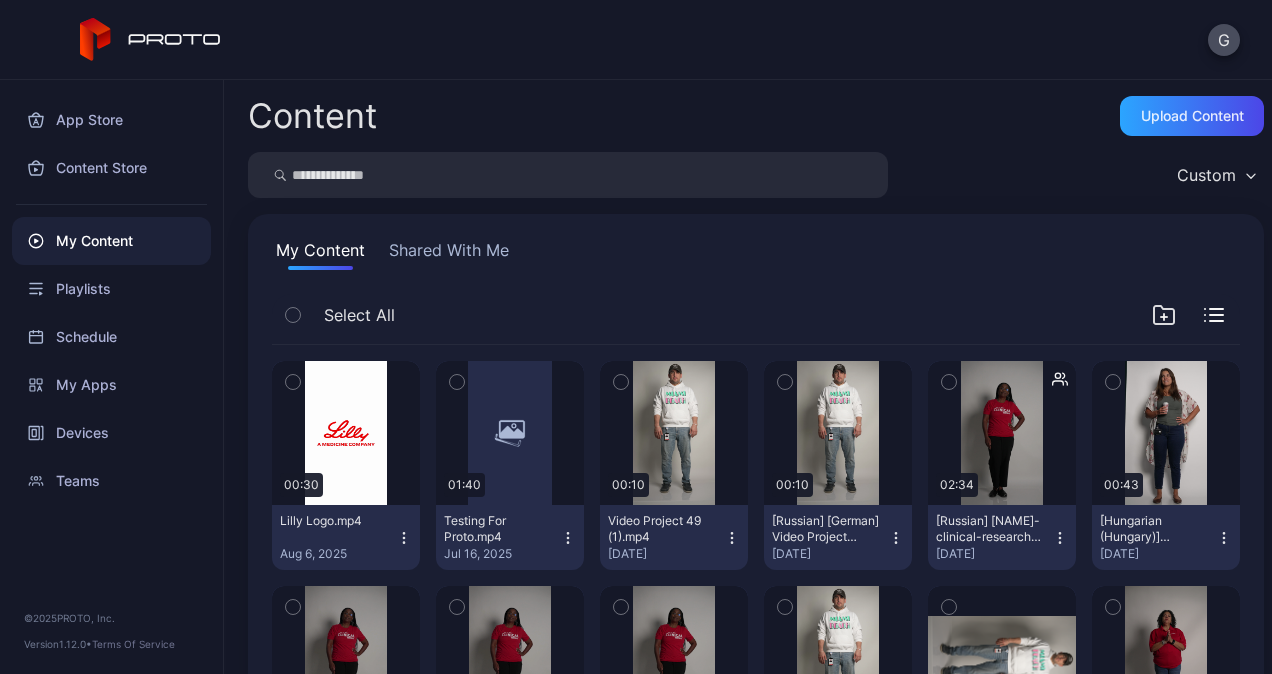 click on "My Content Shared With Me Select All Preview 00:30 Lilly Logo.mp4 Aug 6, 2025 Preview 01:40 Testing For Proto.mp4 Jul 16, 2025 Preview 00:10 Video Project 49 (1).mp4 Jun 17, 2025 Preview 00:10 [Russian] [German] Video Project 49.mp4 Jun 17, 2025 Preview 02:34 [Russian] kimberly-clinical-research-screening-diabetes-cardio-wm-2.mp4 Jun 17, 2025 Preview 00:43 [Hungarian (Hungary)] video.mov Jun 6, 2025 Preview 02:33 [English] [Russian] kimberly-clinical-research-screening-diabetes-cardio-wm-2.mp4 Jul 21, 2025 Preview 02:34 [Italian] [Italian] kimberly-clinical-research-screening-diabetes-cardio-wm-2.mp4 Jun 2, 2025 Preview 02:34 [Catalan] kimberly-clinical-research-screening-diabetes-cardio-wm-2.mp4 Jun 2, 2025 Preview 00:10 [German] Video Project 49.mp4 May 6, 2025 Preview 00:10 SHGCNCT_S001_S001_T087.MOV May 6, 2025 Preview 02:19 (FINAL) simone-clinical-research-screening-diabetes-cardio-wm 2.mp4 Apr 4, 2025 Preview 02:19 (FINAL) crystal-clinical-research-screening-diabetes-cardio-wm-2 1.mp4 Apr 4, 2025 10" at bounding box center (756, 749) 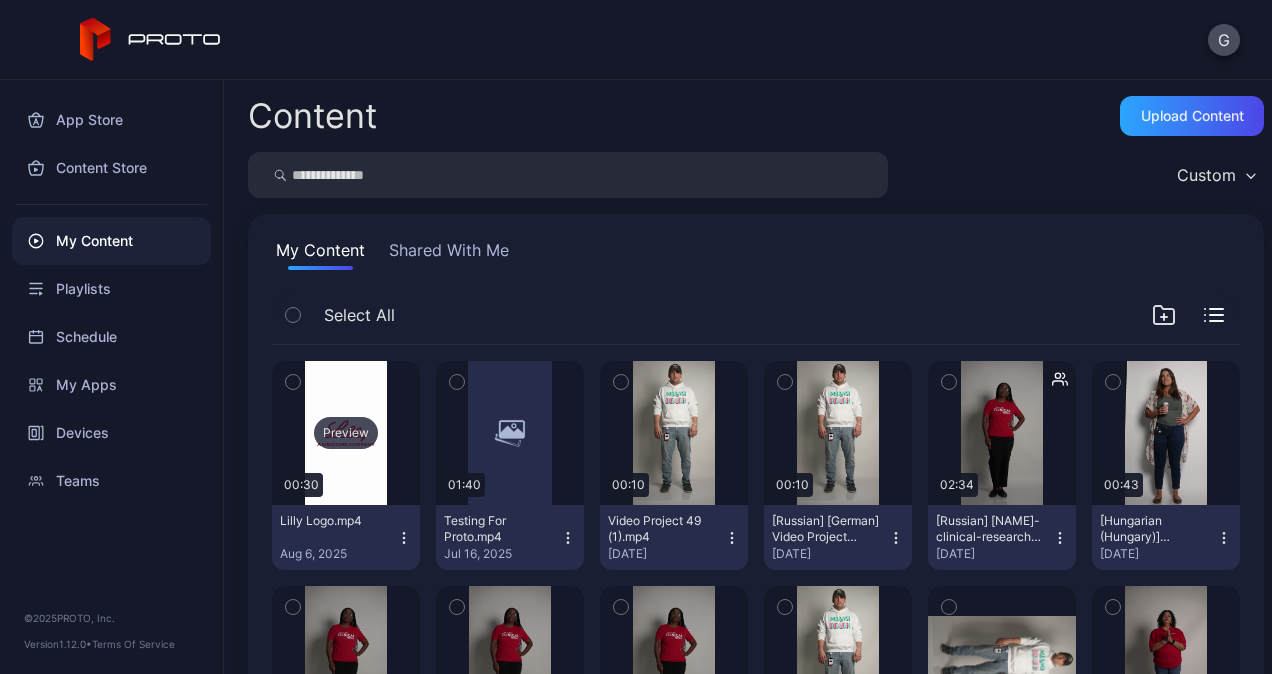 click on "Preview" at bounding box center (346, 433) 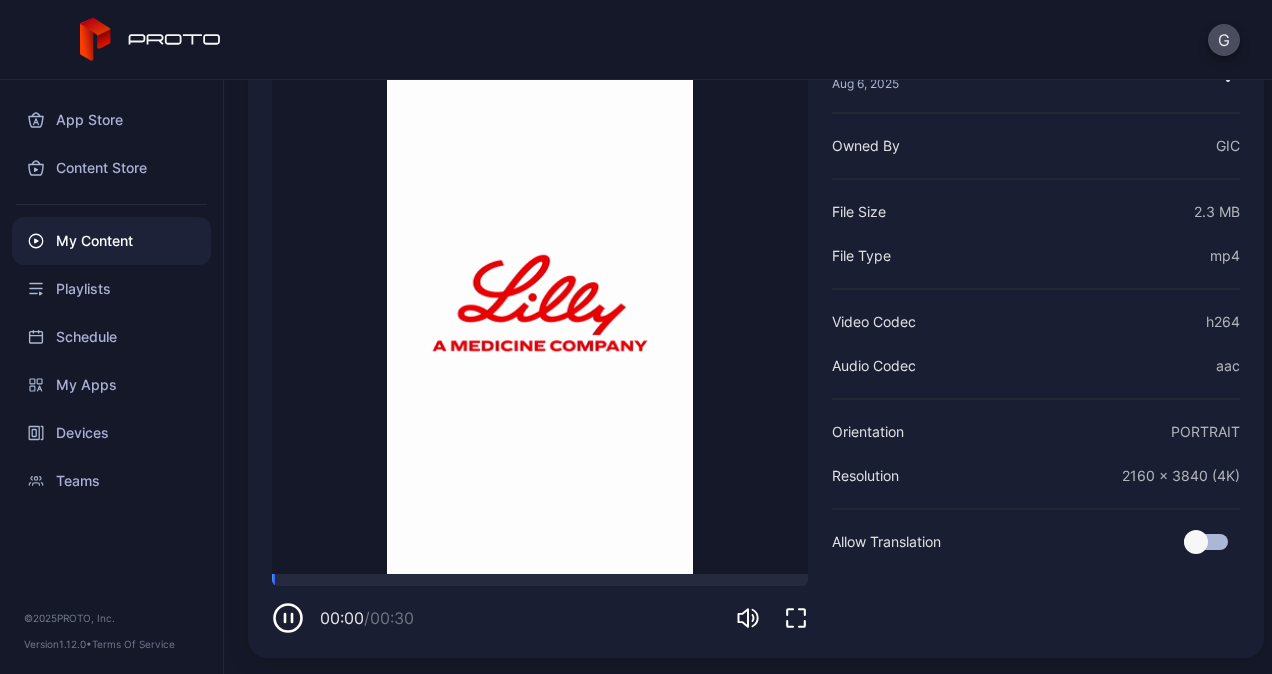 scroll, scrollTop: 152, scrollLeft: 0, axis: vertical 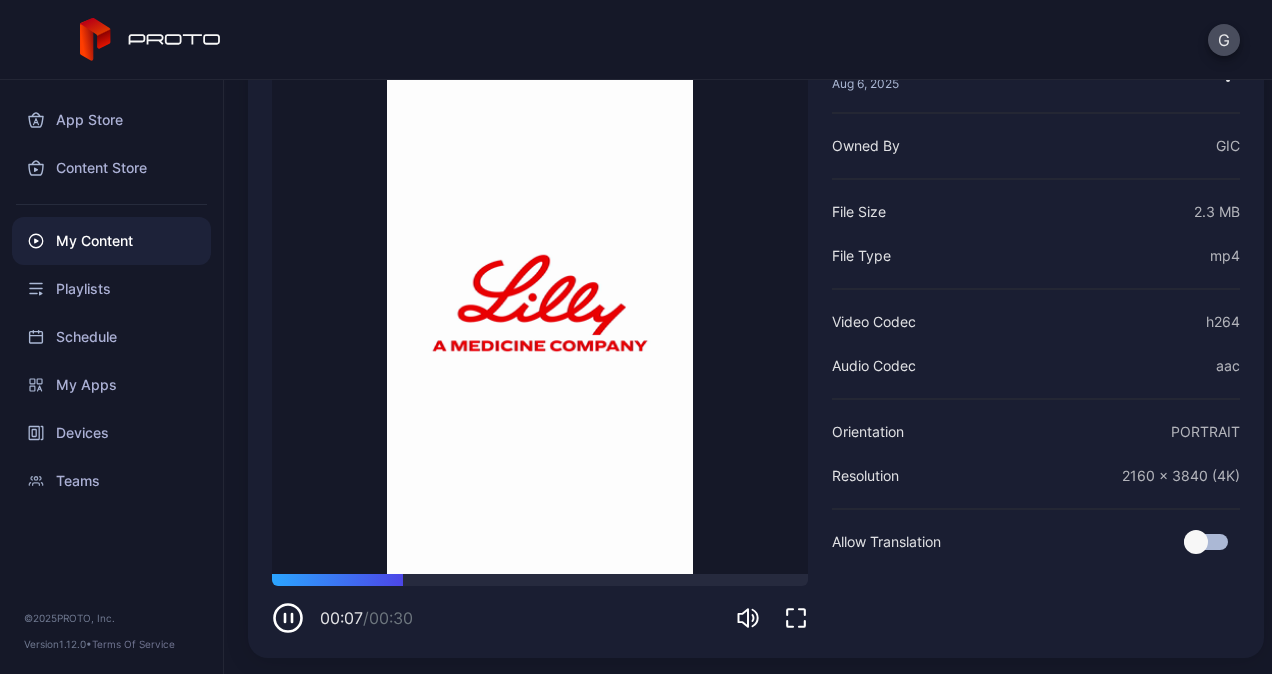 click 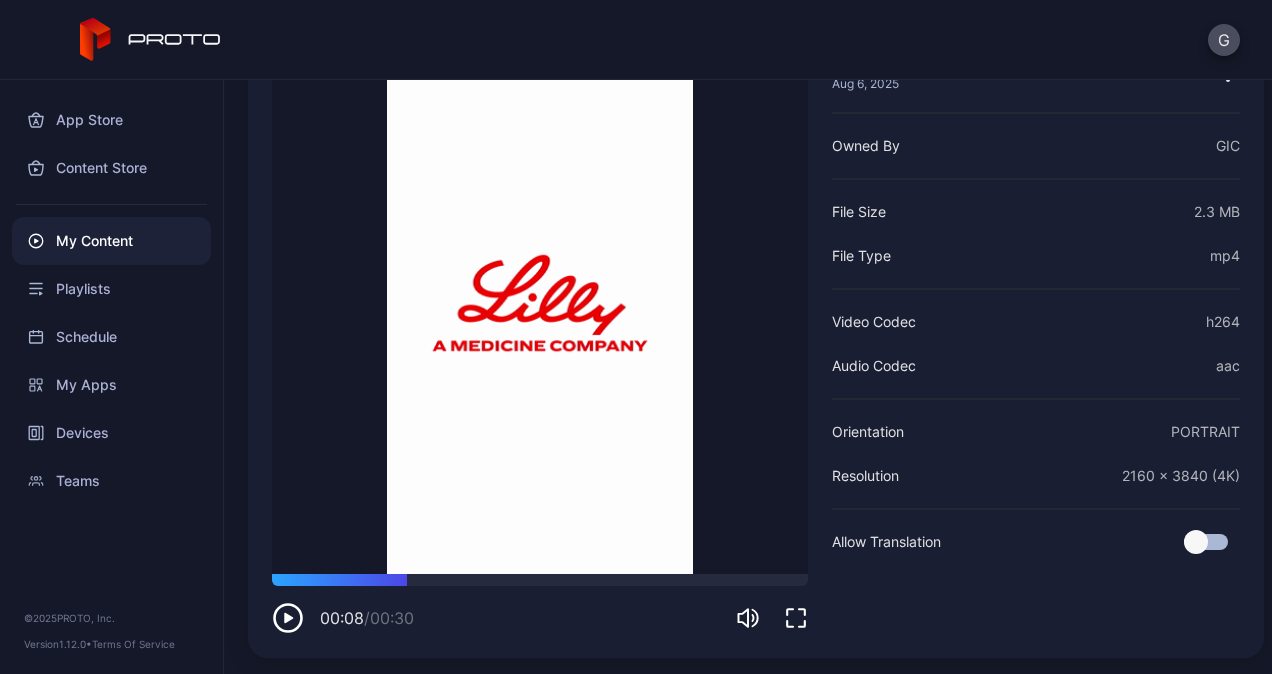 click on "My Content" at bounding box center (111, 241) 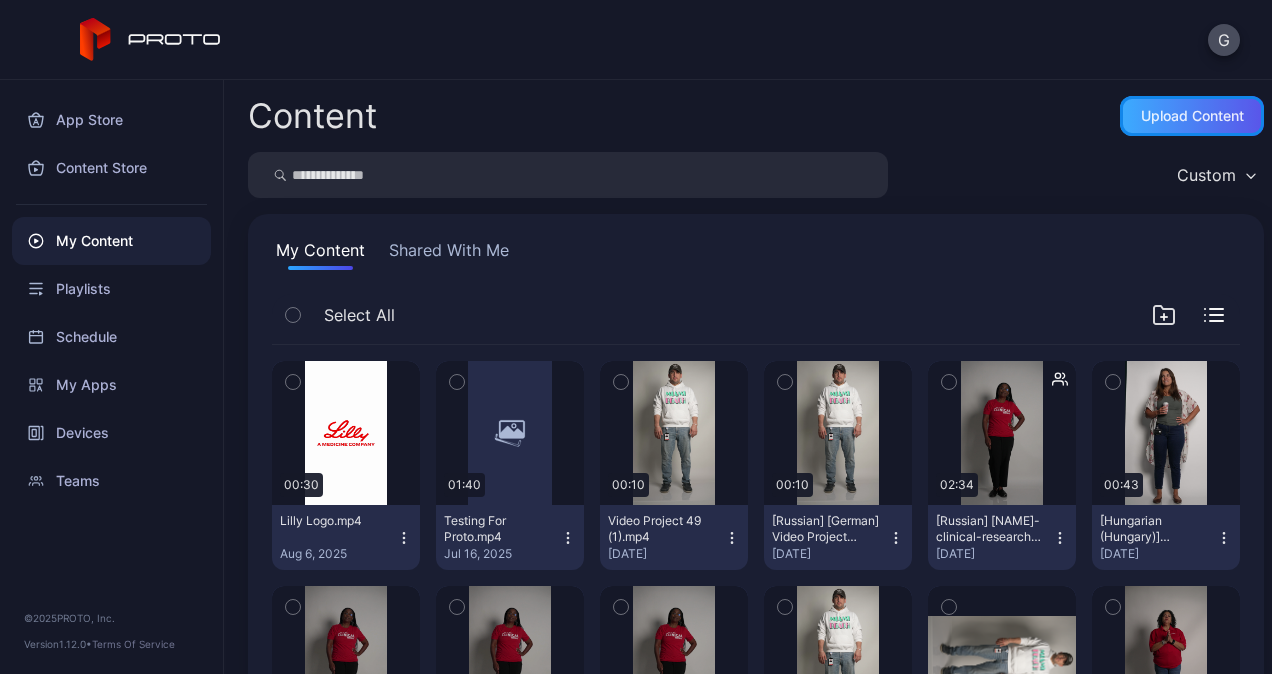 click on "Upload Content" at bounding box center [1192, 116] 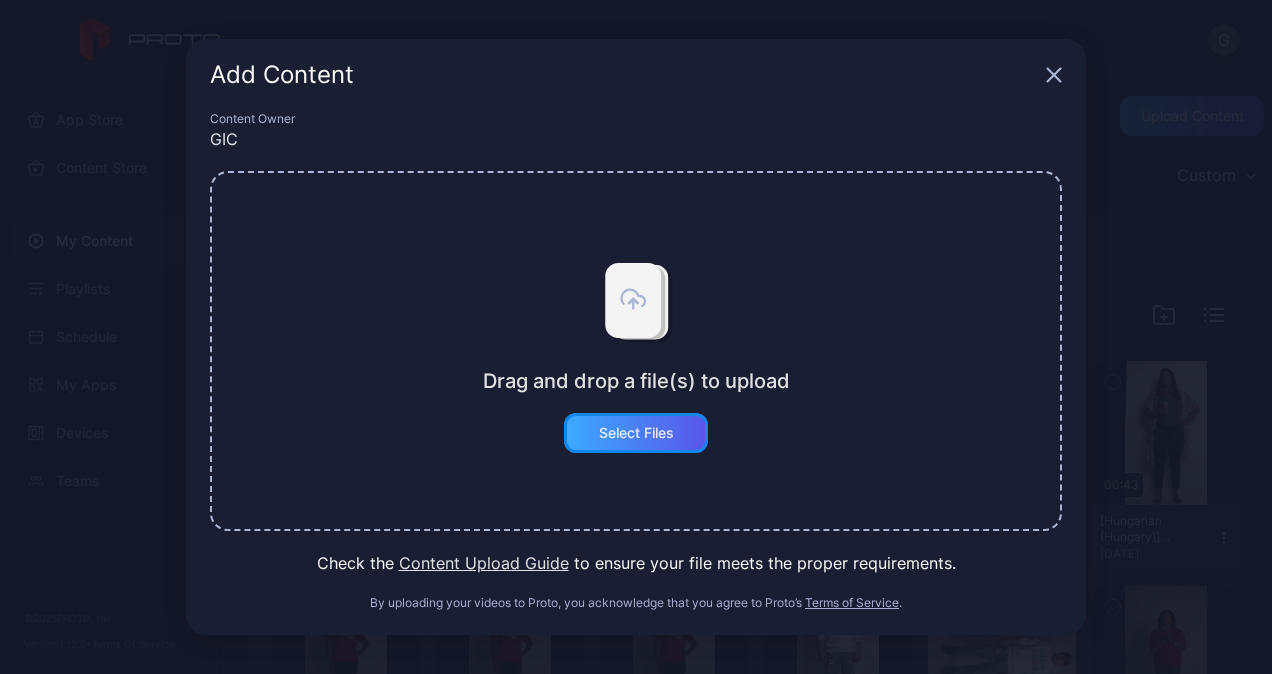 click on "Select Files" at bounding box center (636, 433) 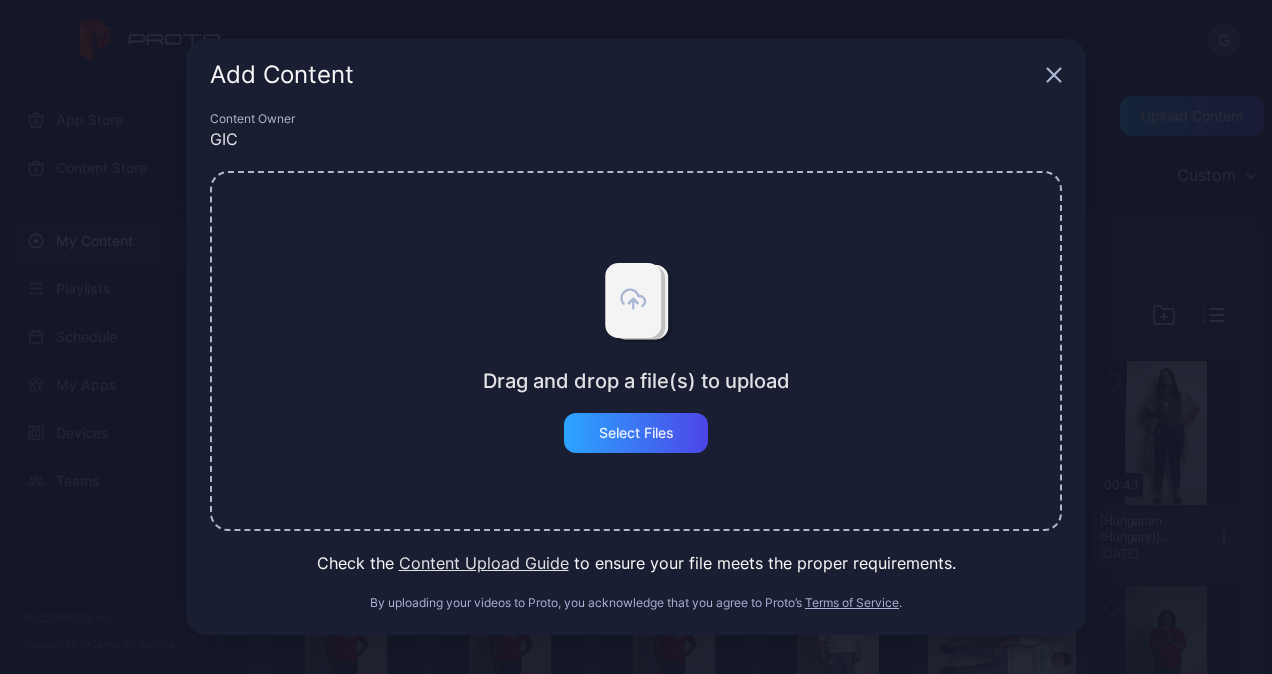 click 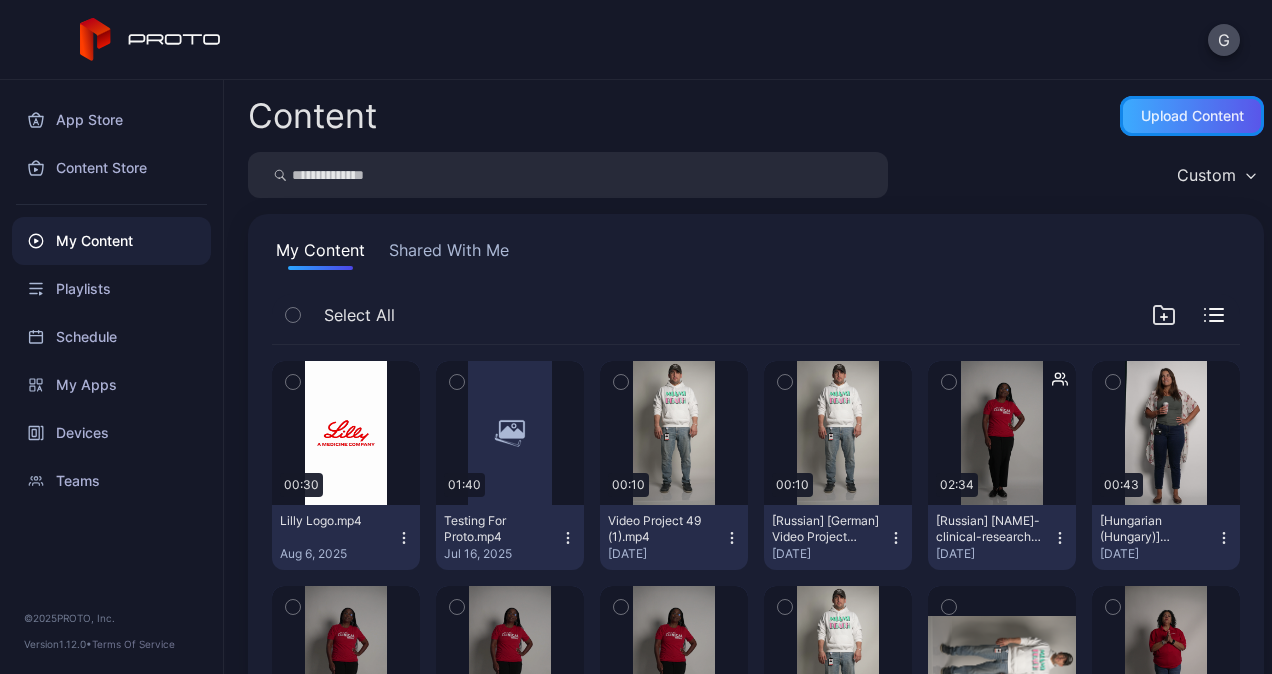 click on "Upload Content" at bounding box center (1192, 116) 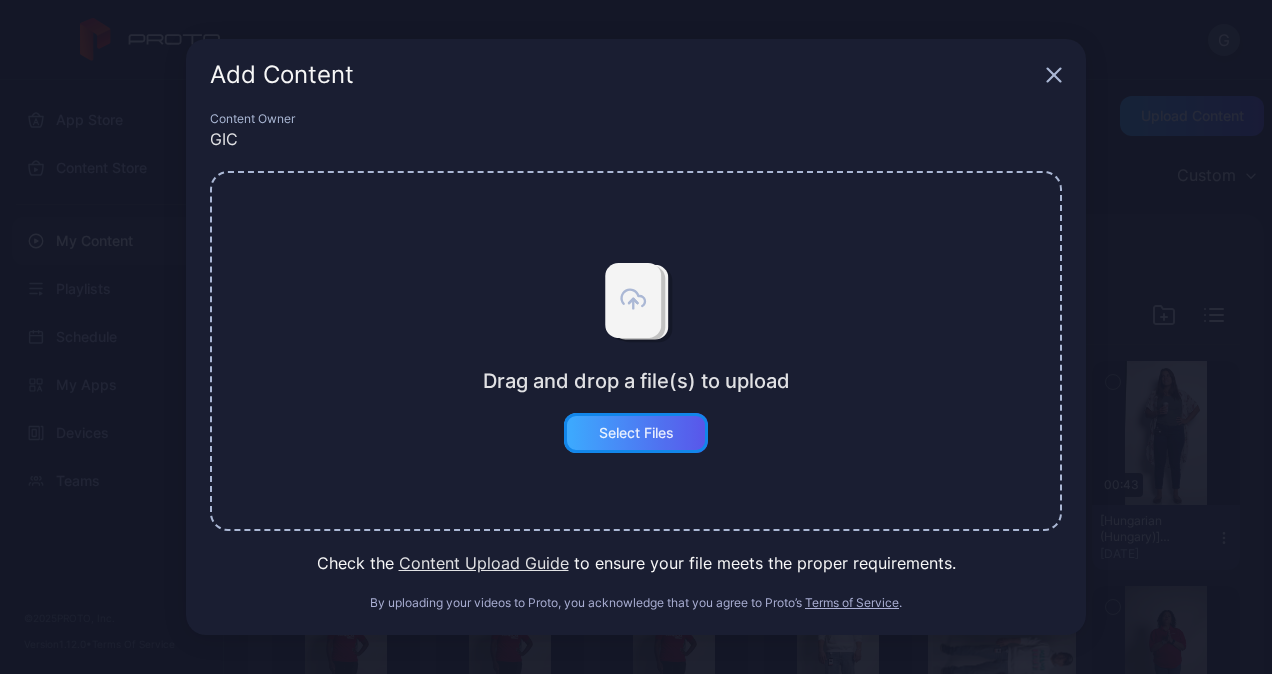 click on "Select Files" at bounding box center (636, 433) 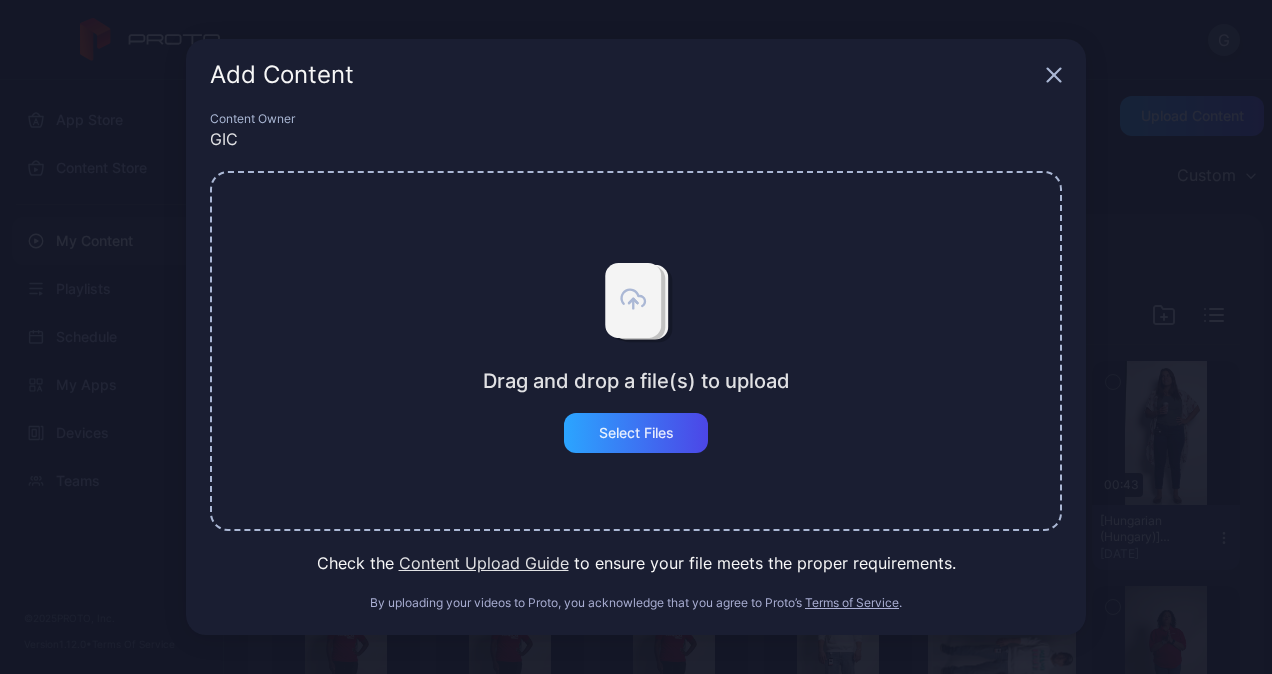 click 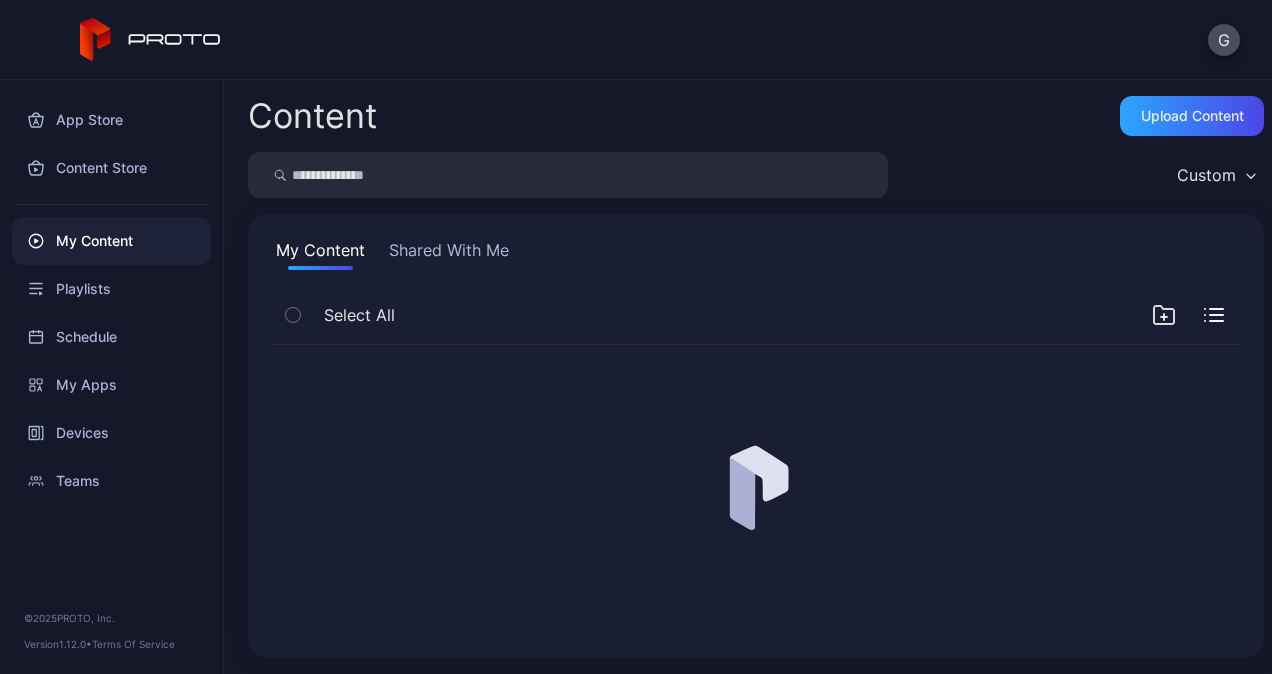 scroll, scrollTop: 0, scrollLeft: 0, axis: both 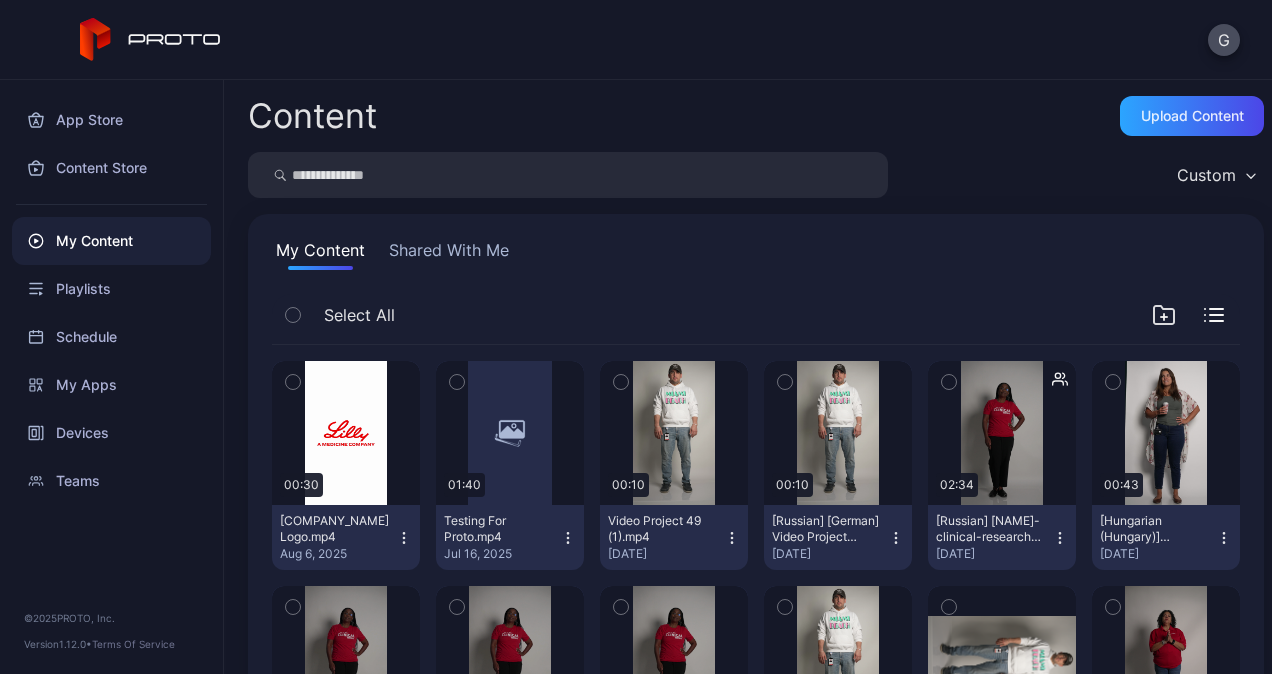 click on "Custom" at bounding box center [756, 175] 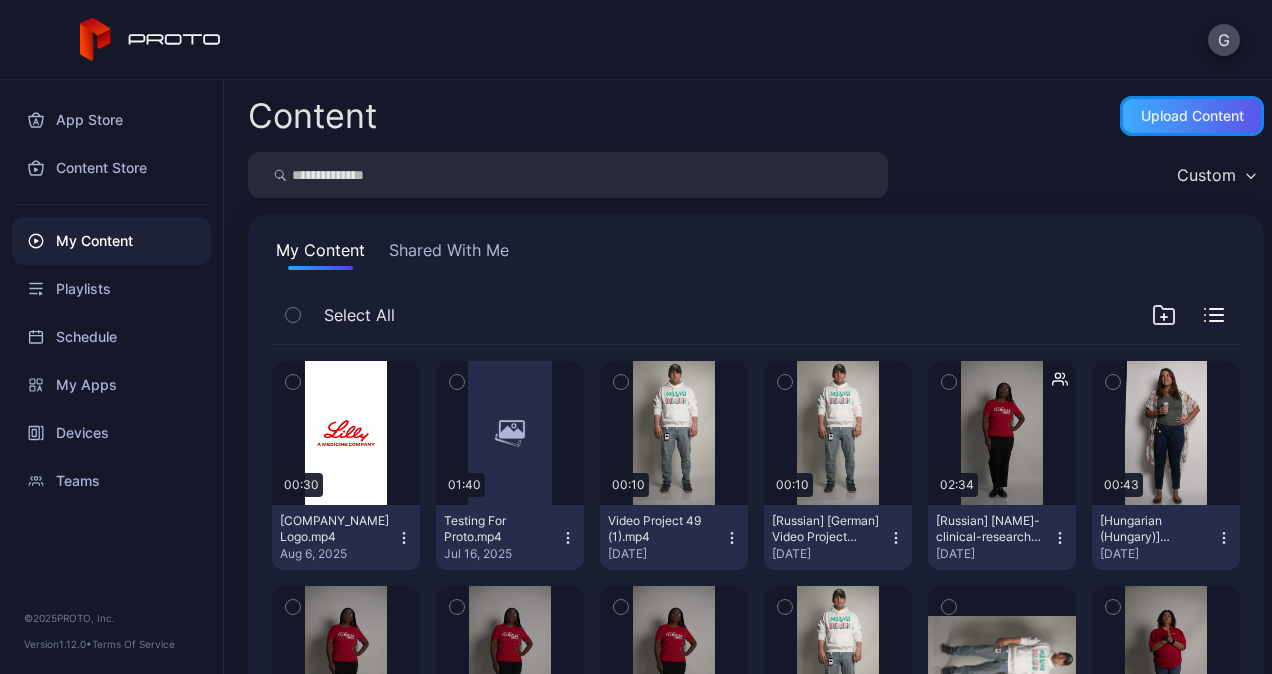 click on "Upload Content" at bounding box center [1192, 116] 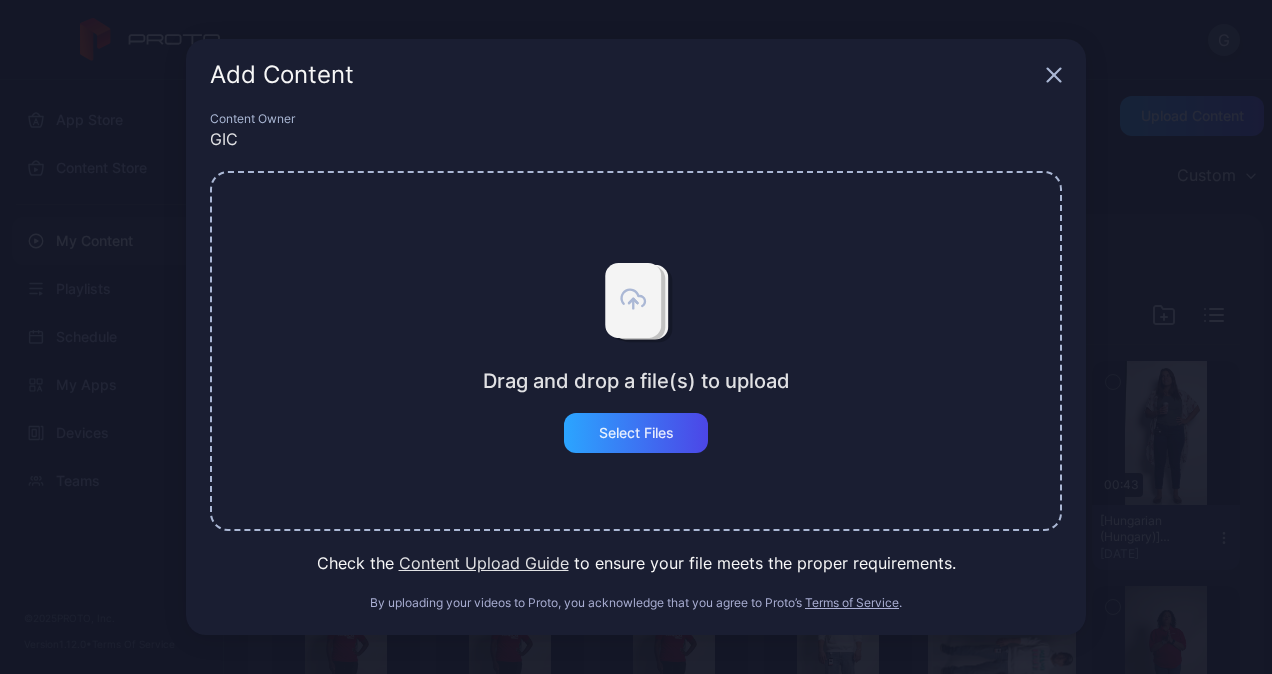 click on "Drag and drop a file(s) to upload Select Files" at bounding box center [636, 351] 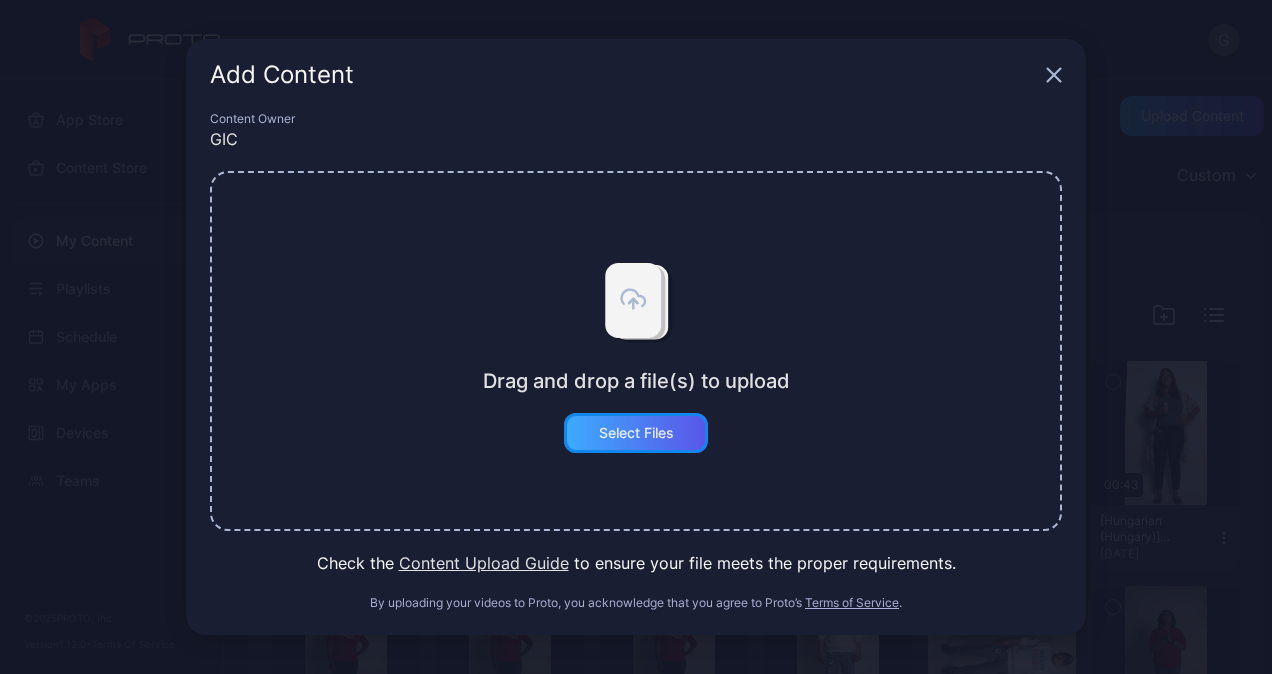 click on "Select Files" at bounding box center [636, 433] 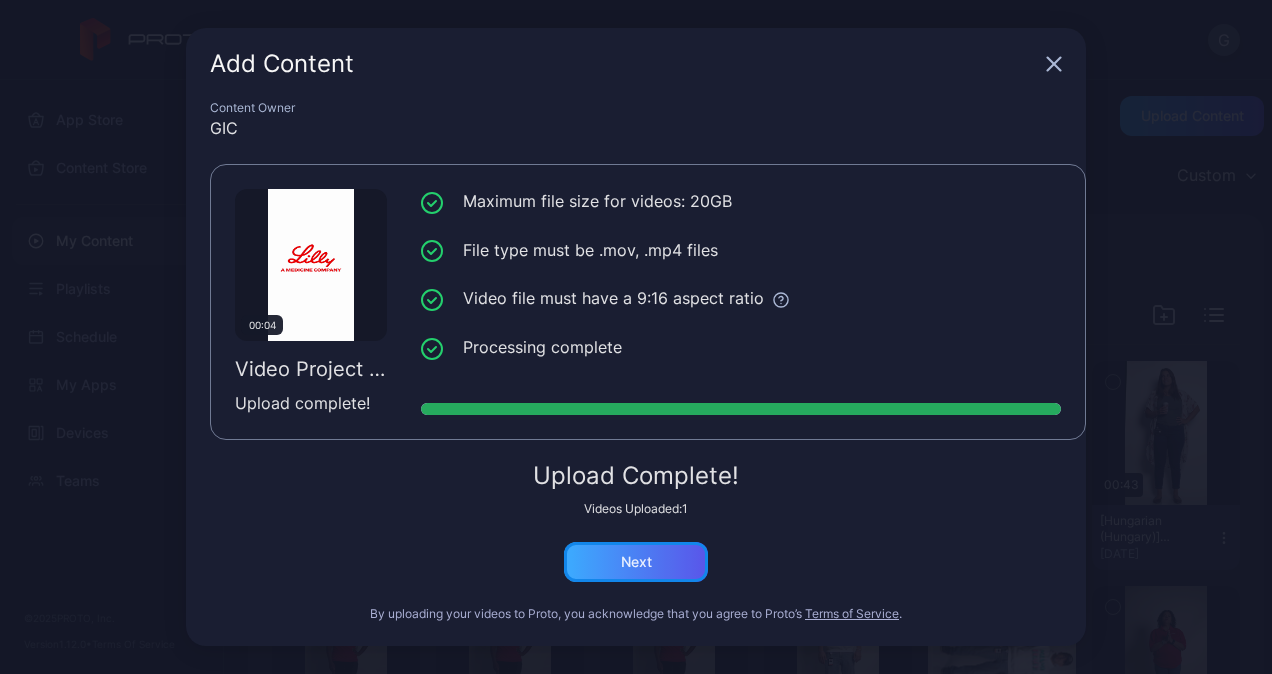 click on "Next" at bounding box center [636, 562] 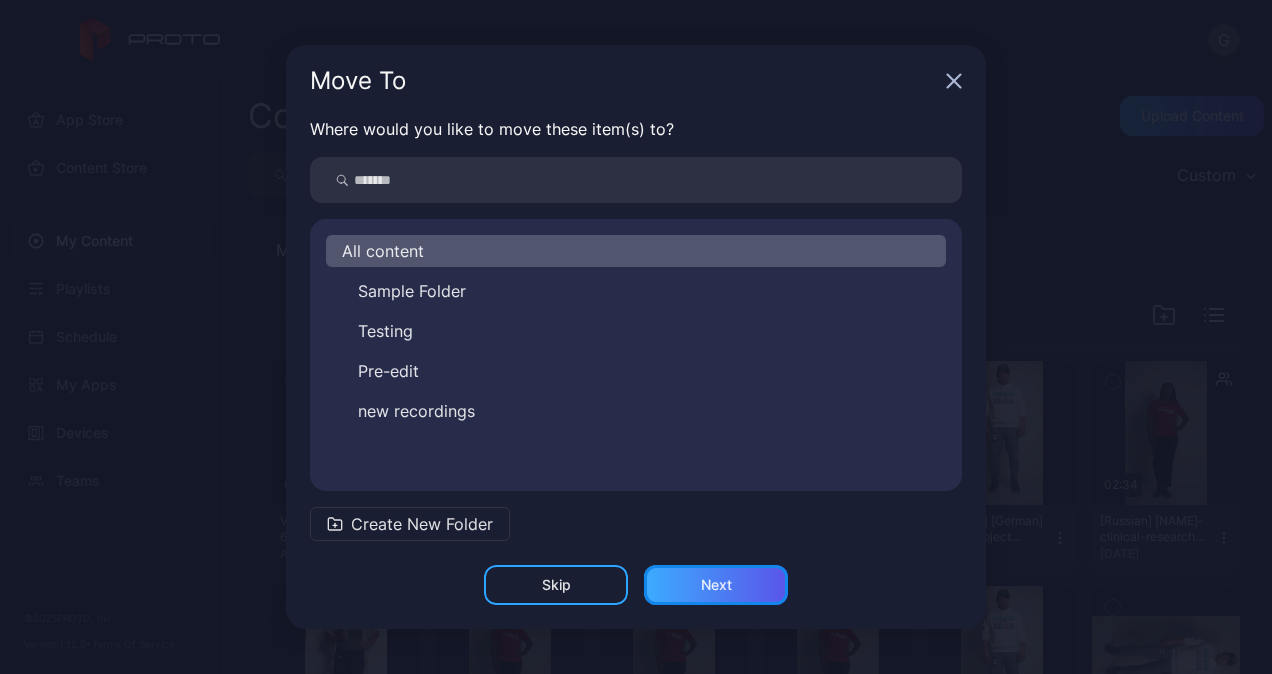 click on "Next" at bounding box center (716, 585) 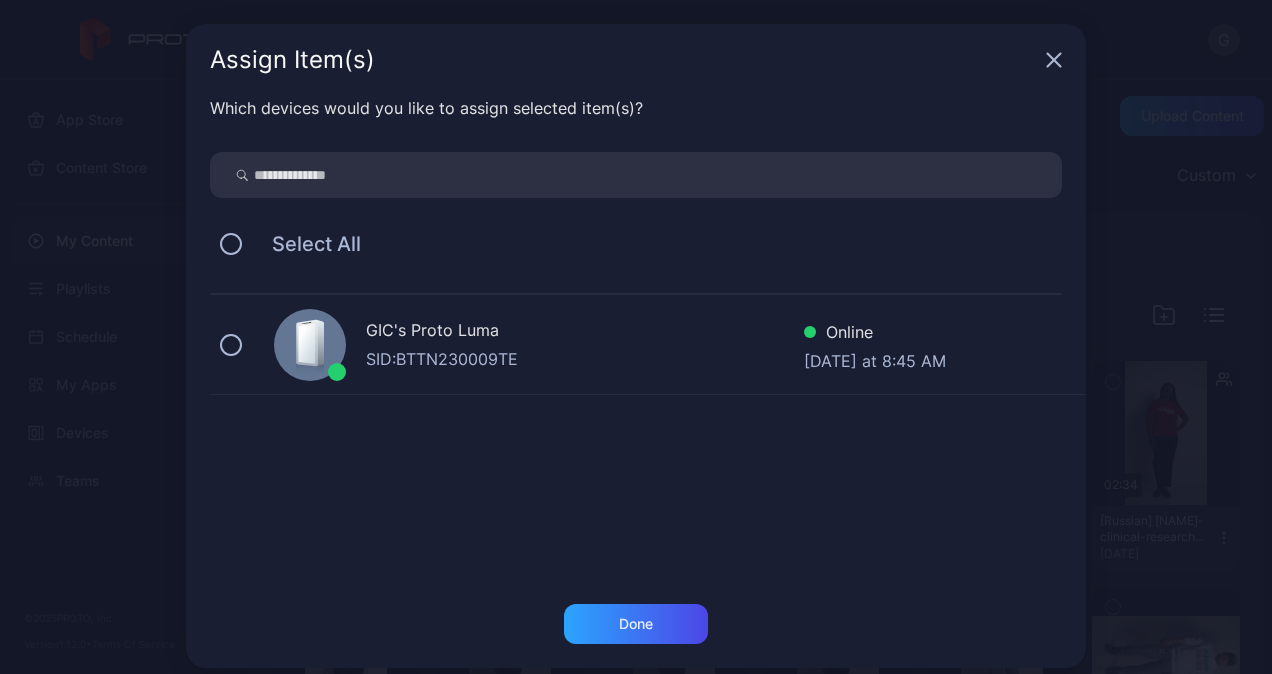 click on "GIC's Proto Luma" at bounding box center (585, 332) 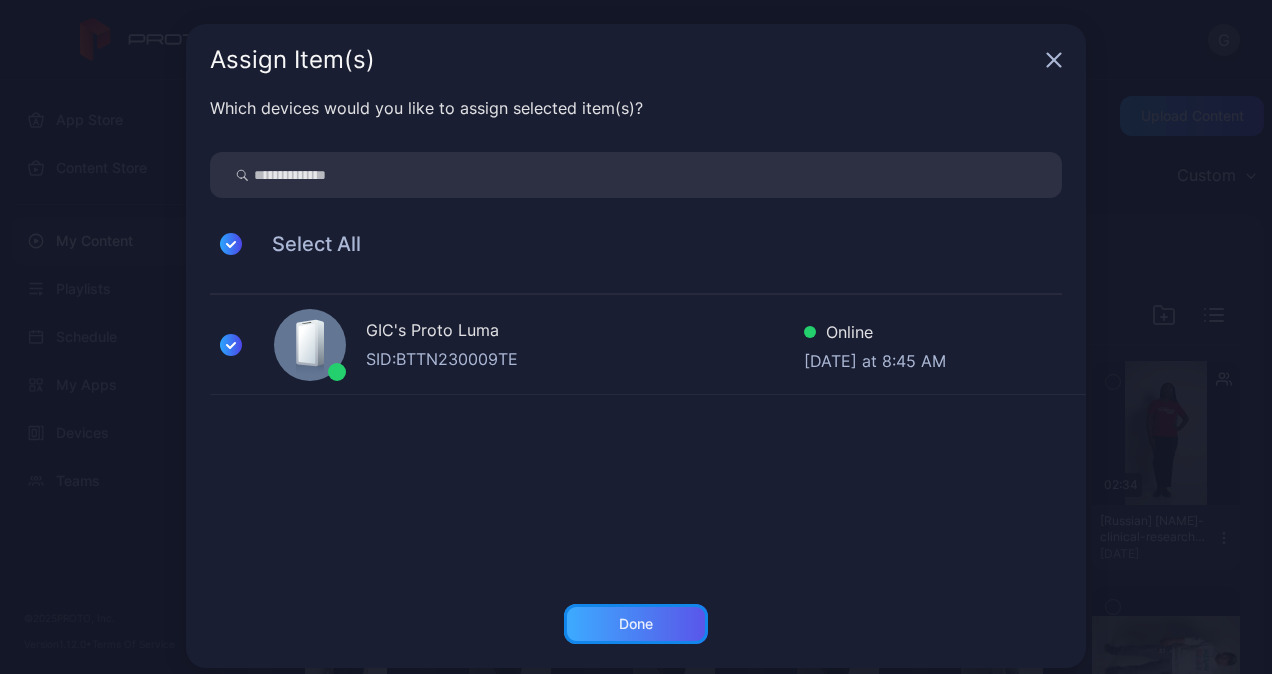 click on "Done" at bounding box center (636, 624) 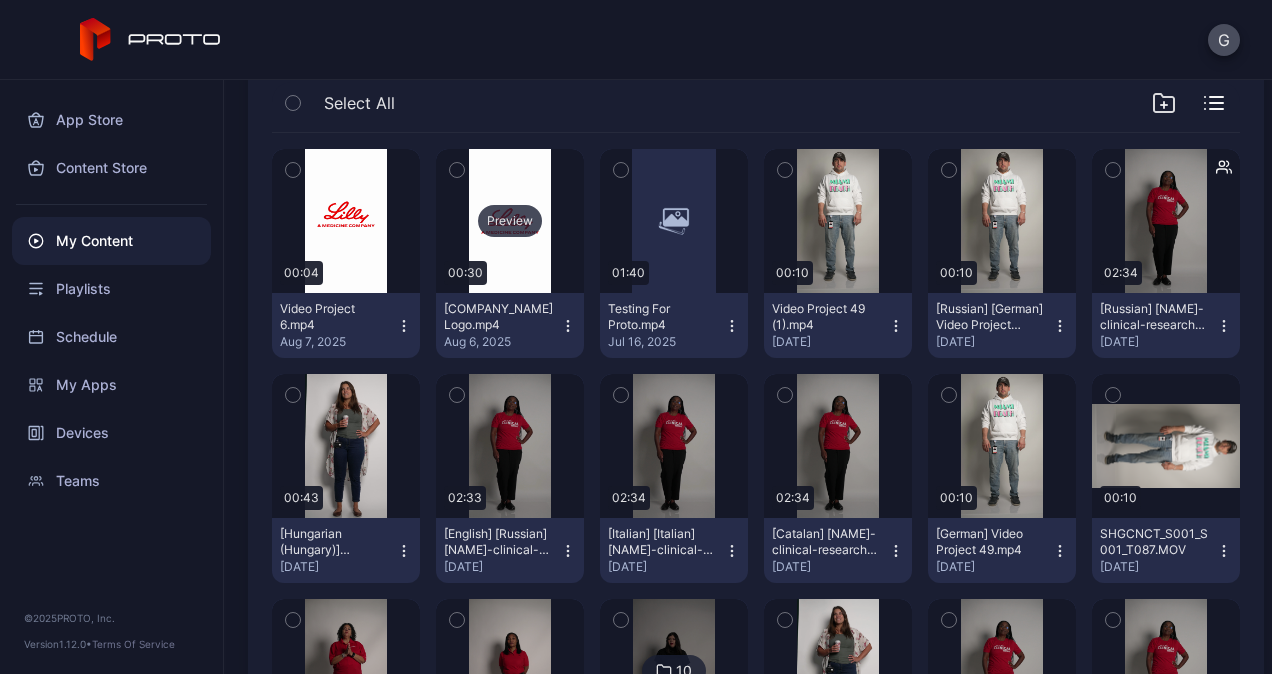 scroll, scrollTop: 100, scrollLeft: 0, axis: vertical 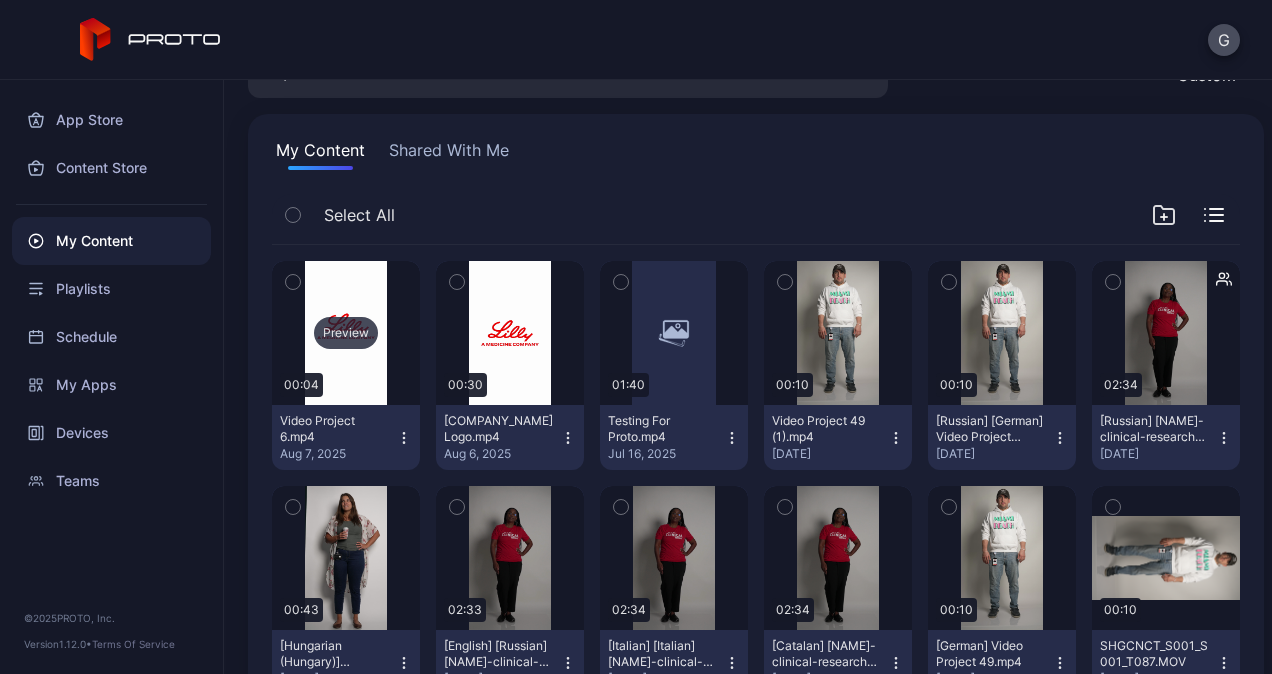 click on "Preview" at bounding box center [346, 333] 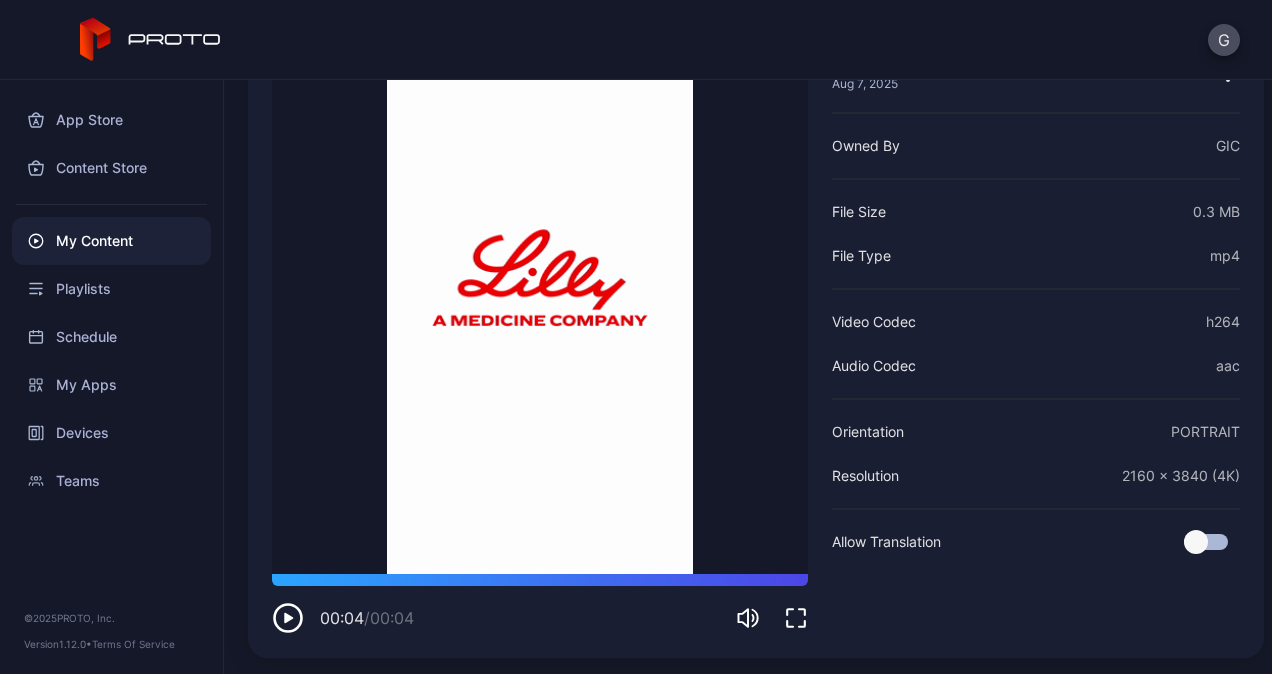 scroll, scrollTop: 0, scrollLeft: 0, axis: both 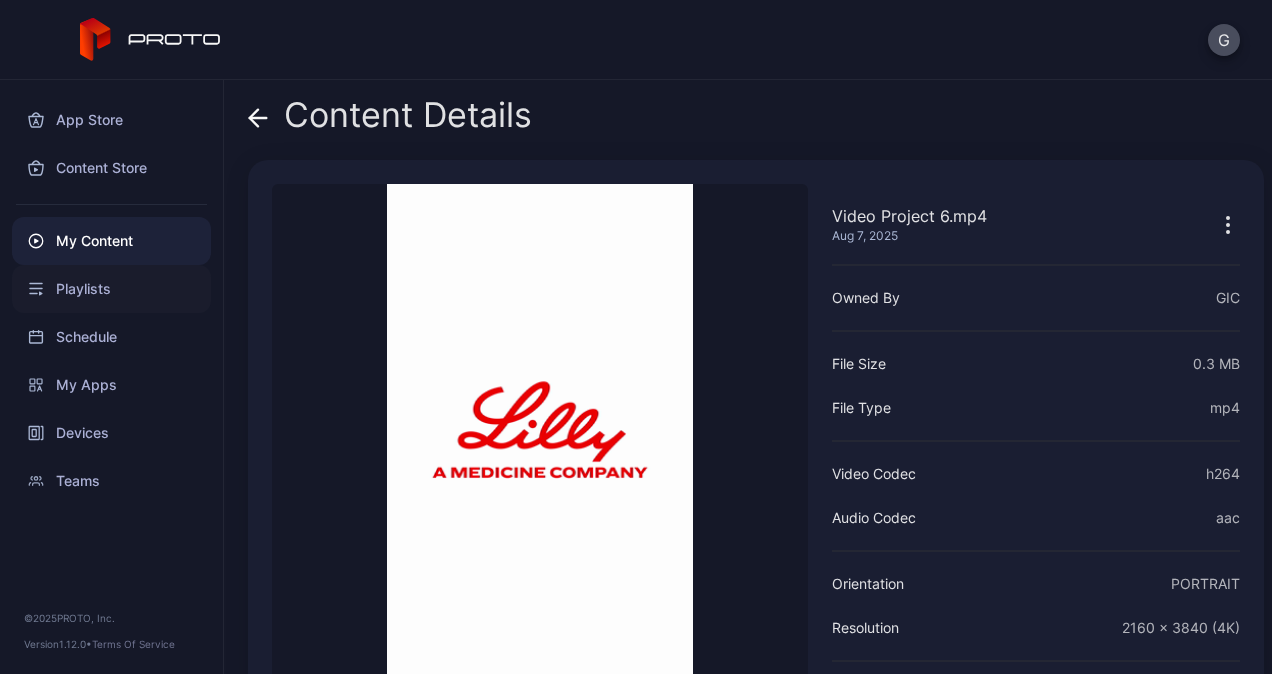 click on "Playlists" at bounding box center (111, 289) 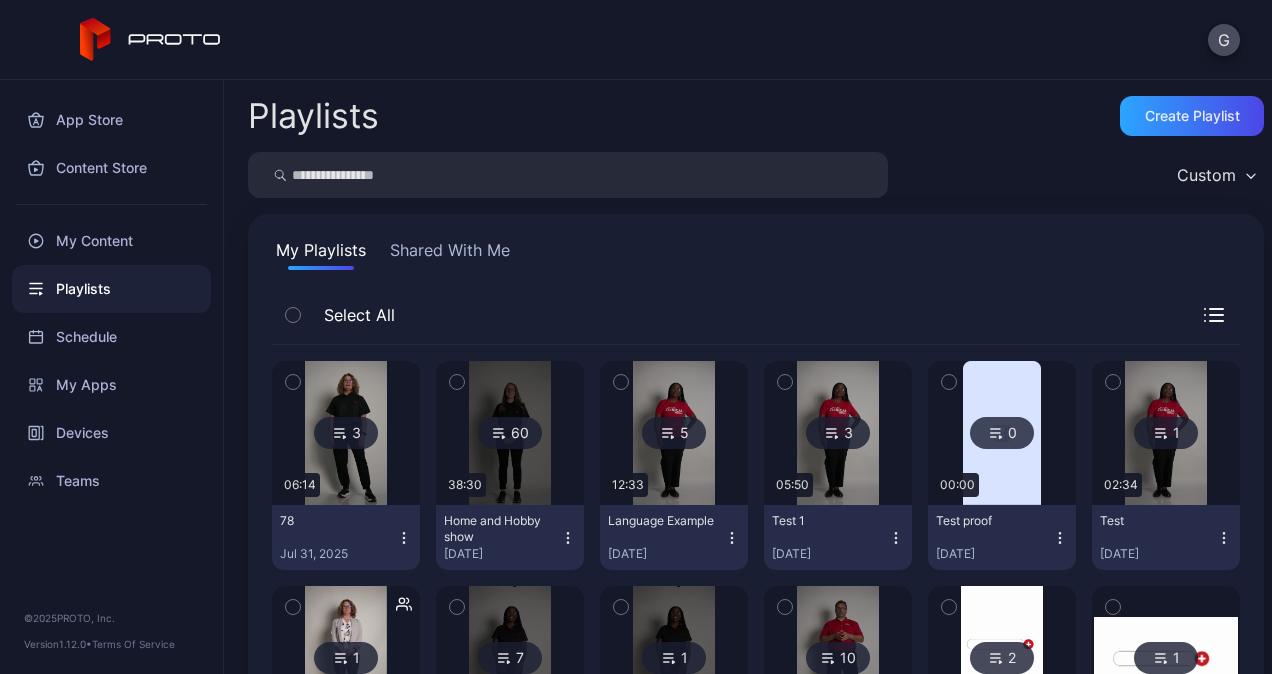click on "Playlists Create Playlist Custom My Playlists Shared With Me Select All 3 06:14 78 [DATE] 60 38:30 Home and Hobby show [DATE] 5 12:33 Language Example [DATE] 3 05:50 Test 1 [DATE] 0 00:00 Test proof [DATE] 1 02:34 Test [DATE] 1 02:38 TK [DATE] 7 17:53 TK in [CITY] [DATE] 1 02:32 test [DATE] 10 18:28 UWE [DATE] 2 02:38 NOLA [DATE] 1 01:19 [CITY] [DATE]" at bounding box center (748, 377) 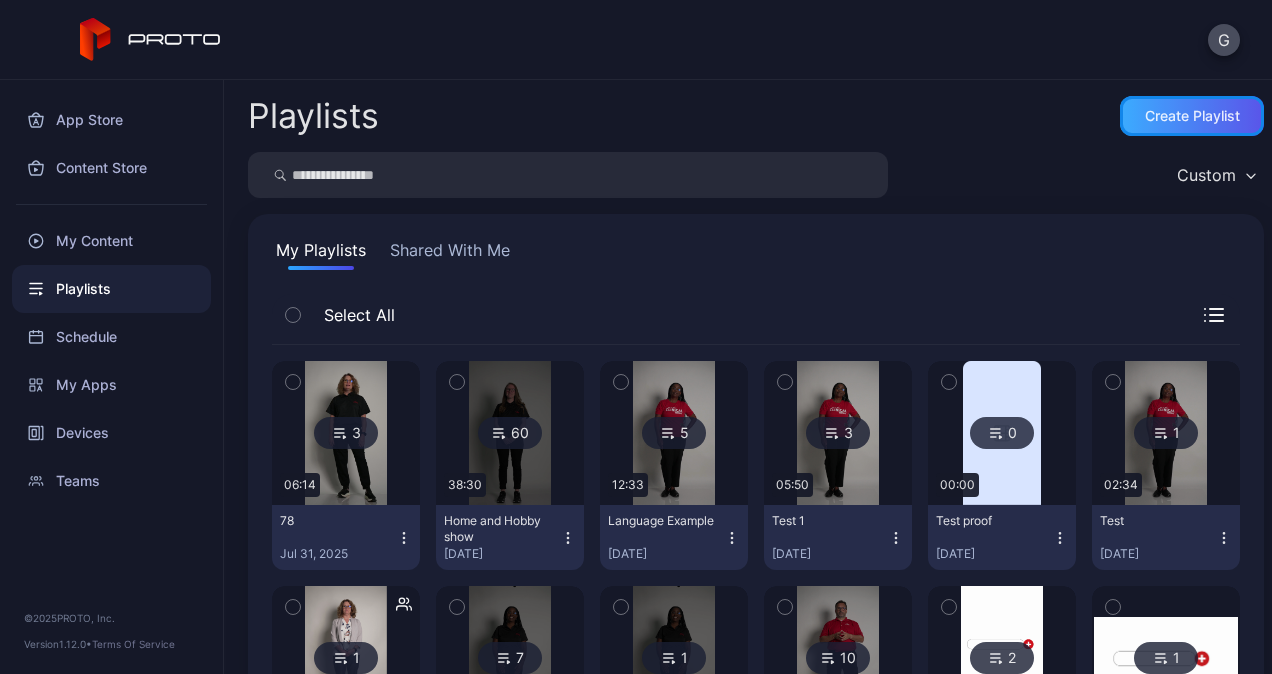 click on "Create Playlist" at bounding box center [1192, 116] 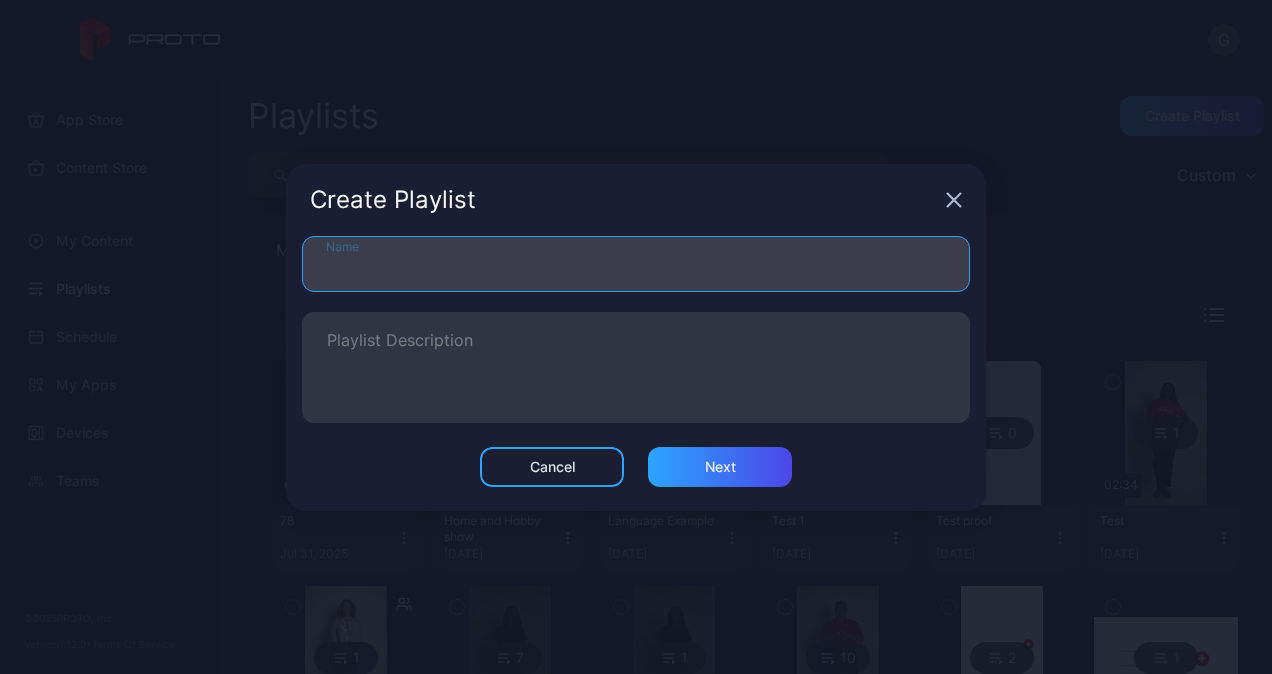 click on "Name" at bounding box center [636, 264] 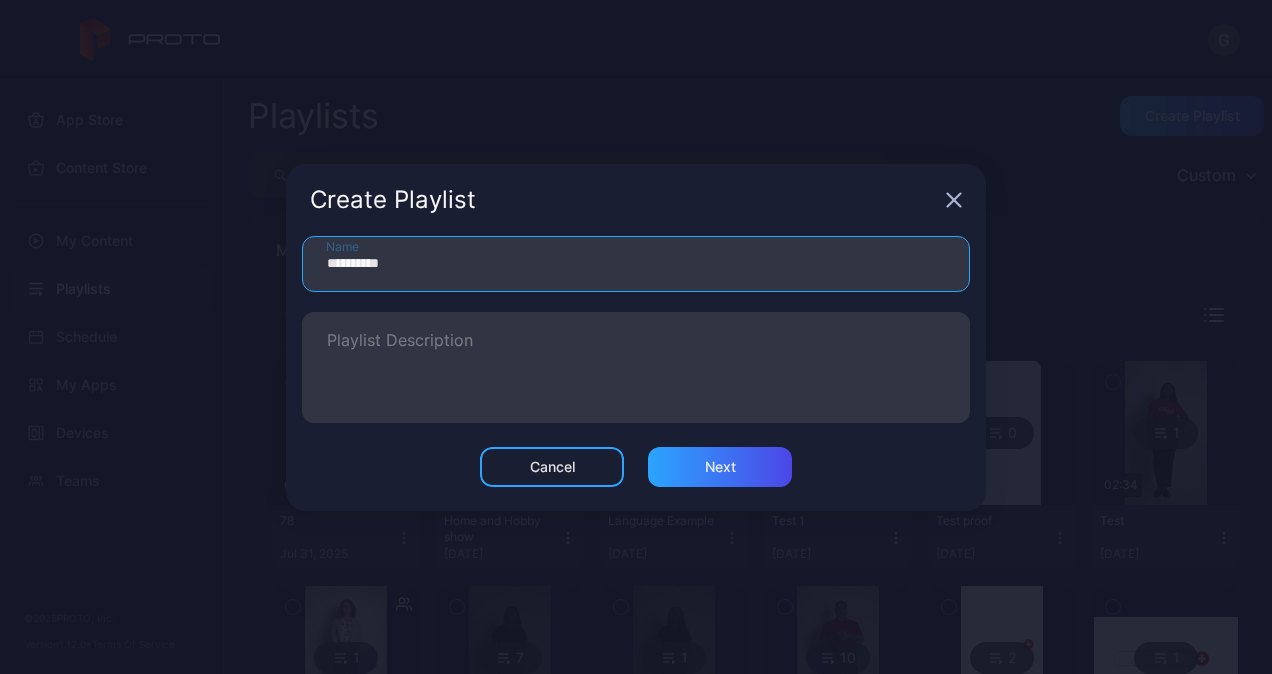 type on "**********" 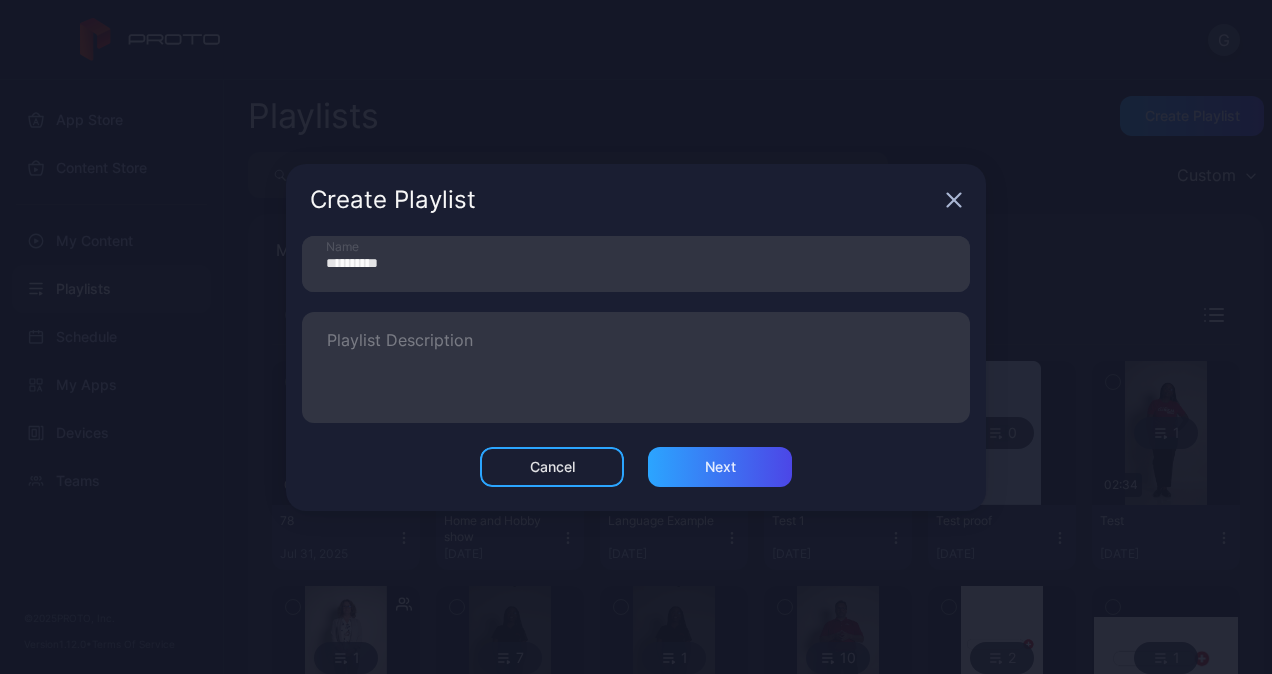 click on "**********" at bounding box center [636, 339] 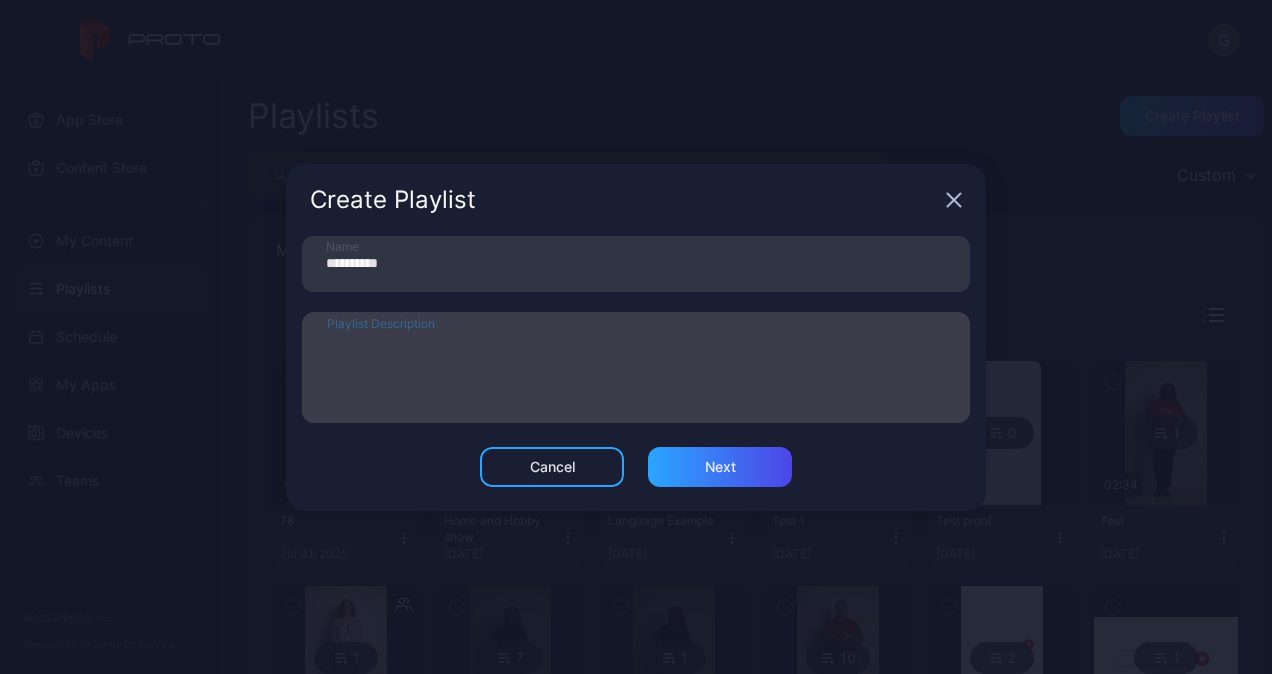 drag, startPoint x: 358, startPoint y: 333, endPoint x: 360, endPoint y: 323, distance: 10.198039 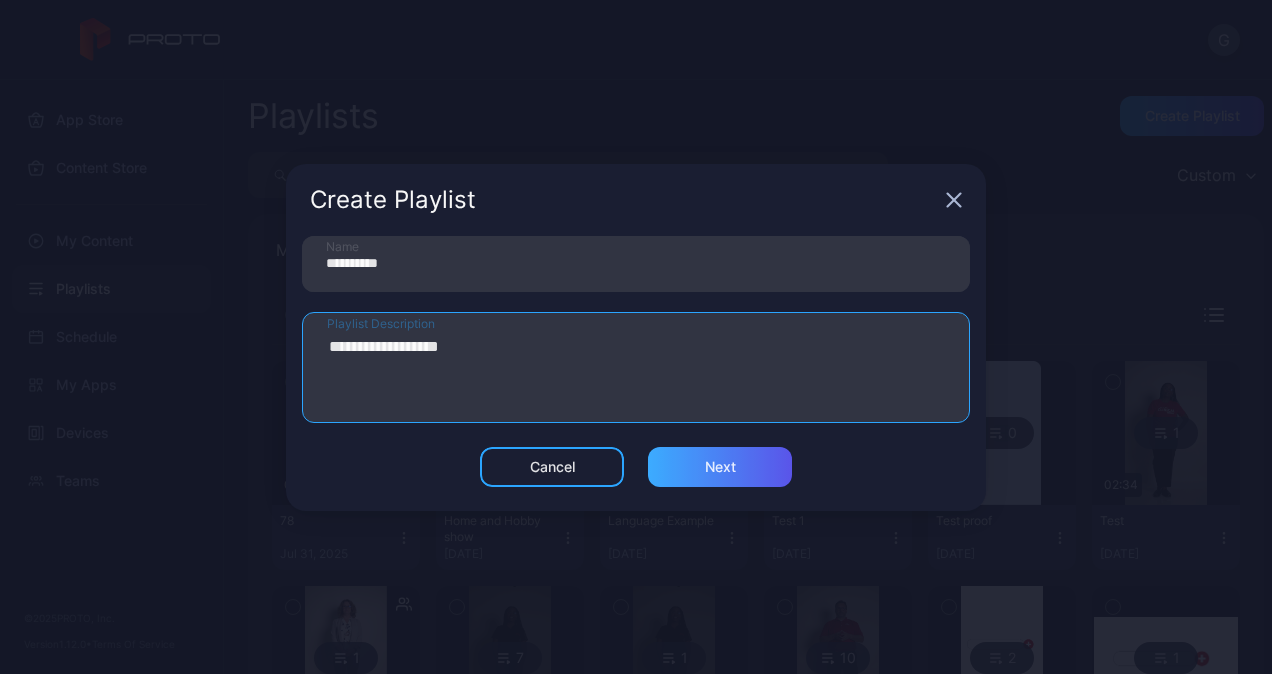 type on "**********" 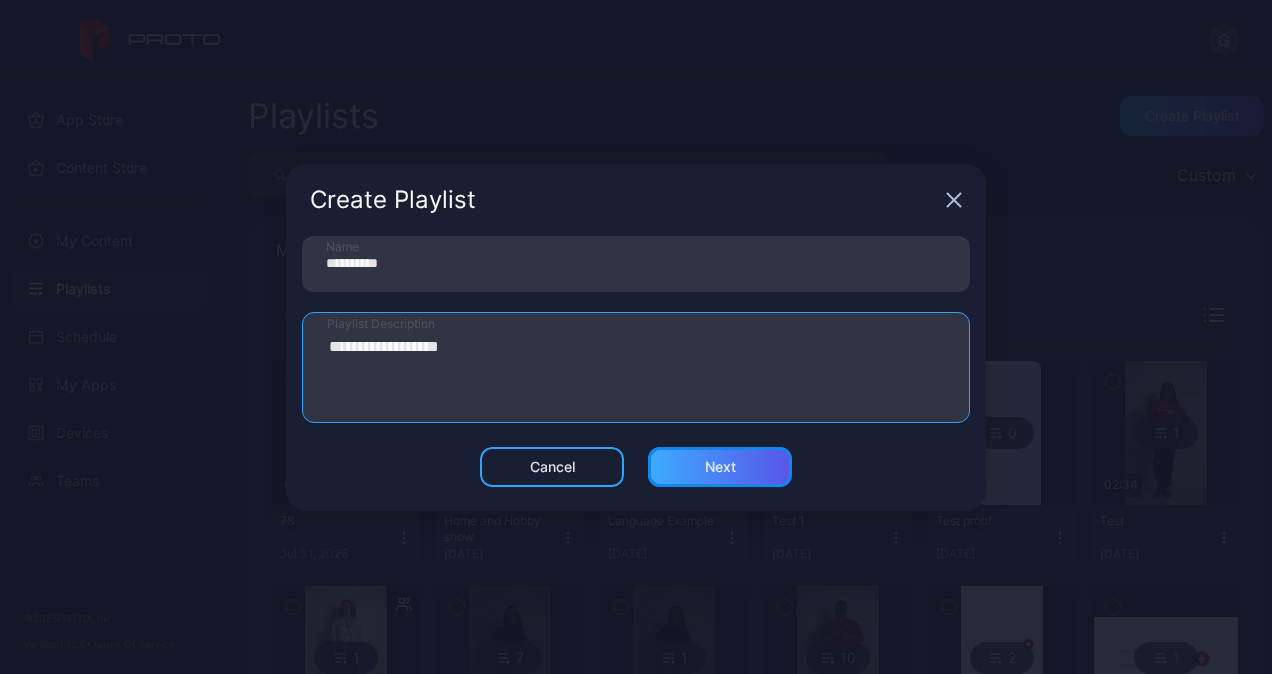 click on "Next" at bounding box center (720, 467) 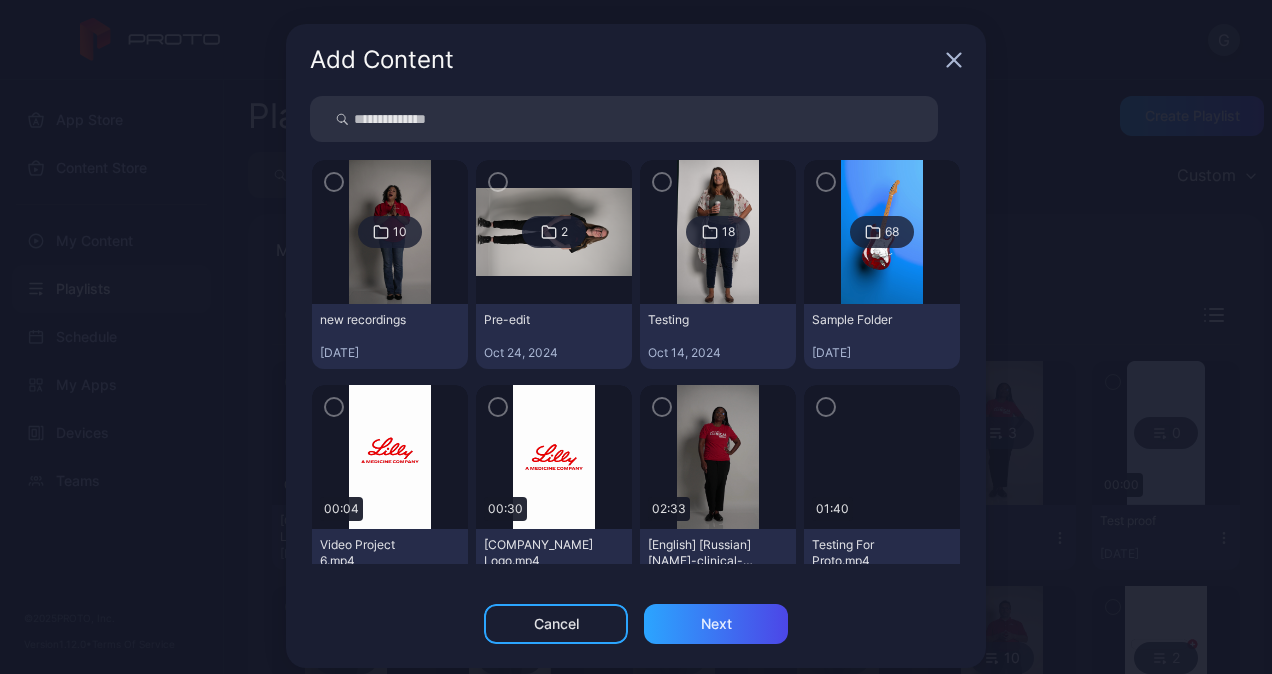 click at bounding box center [389, 457] 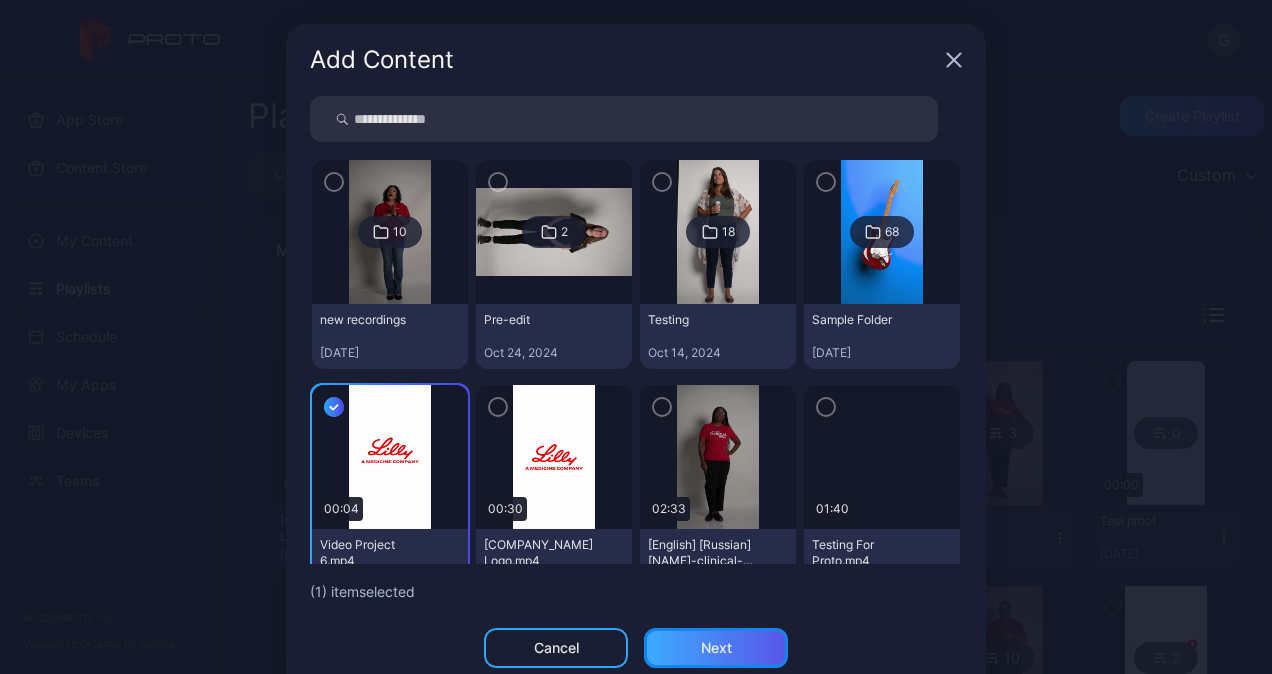 click on "Next" at bounding box center (716, 648) 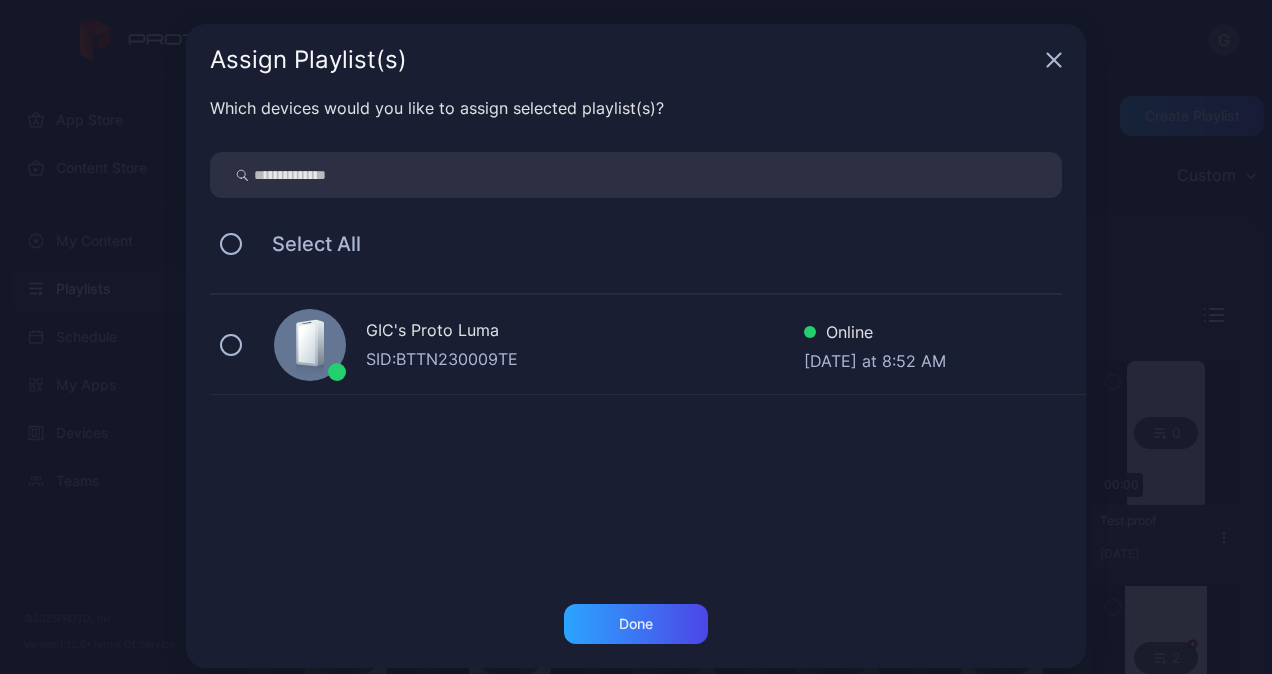 click on "GIC's Proto Luma SID: BTTN230009TE Online [DATE] at 8:52 AM" at bounding box center (648, 345) 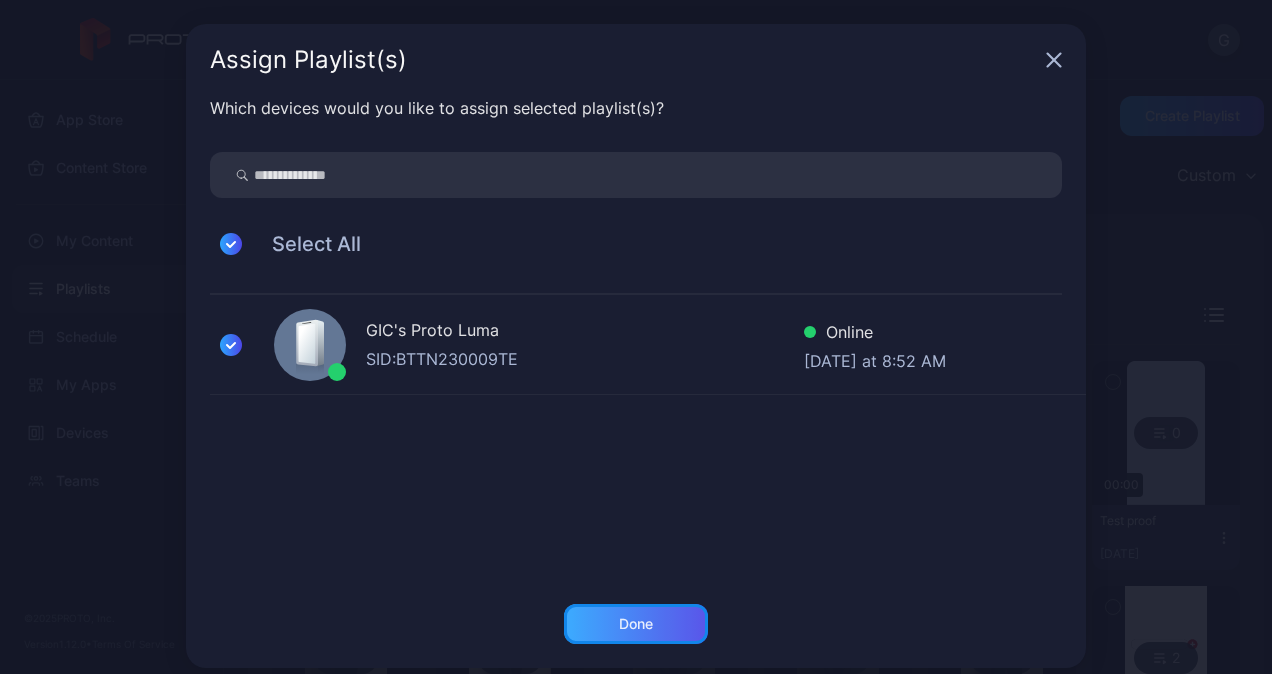 click on "Done" at bounding box center (636, 624) 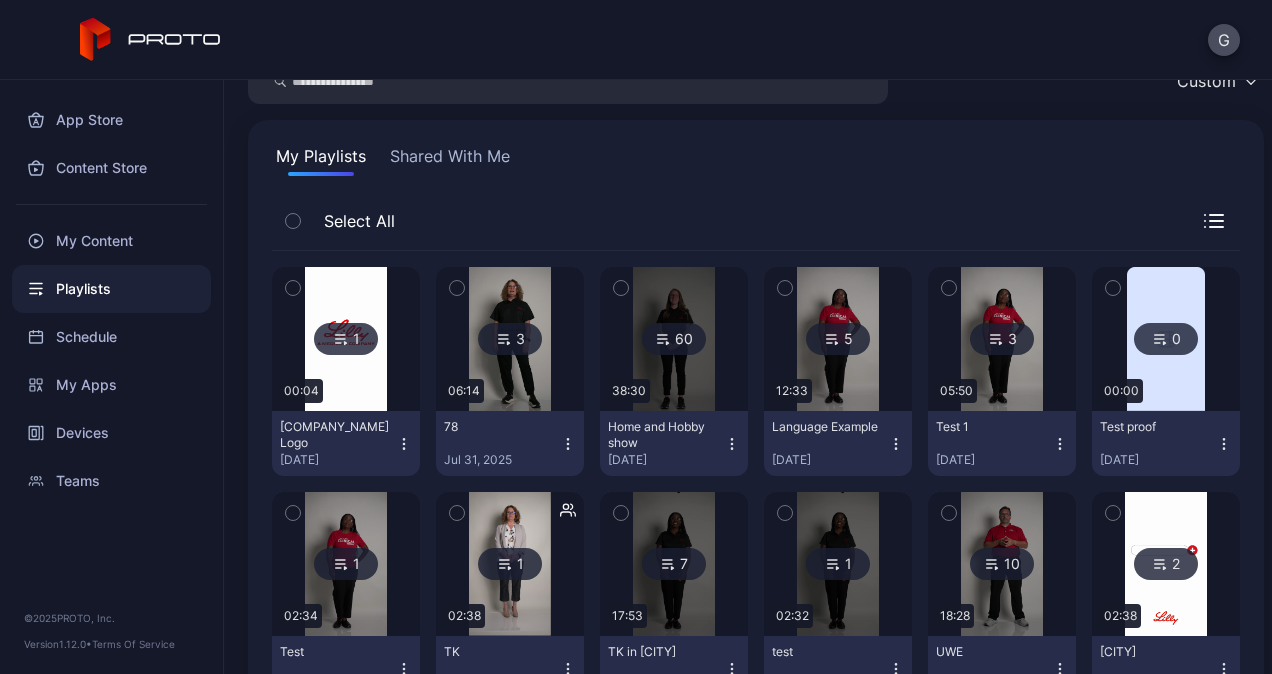 scroll, scrollTop: 300, scrollLeft: 0, axis: vertical 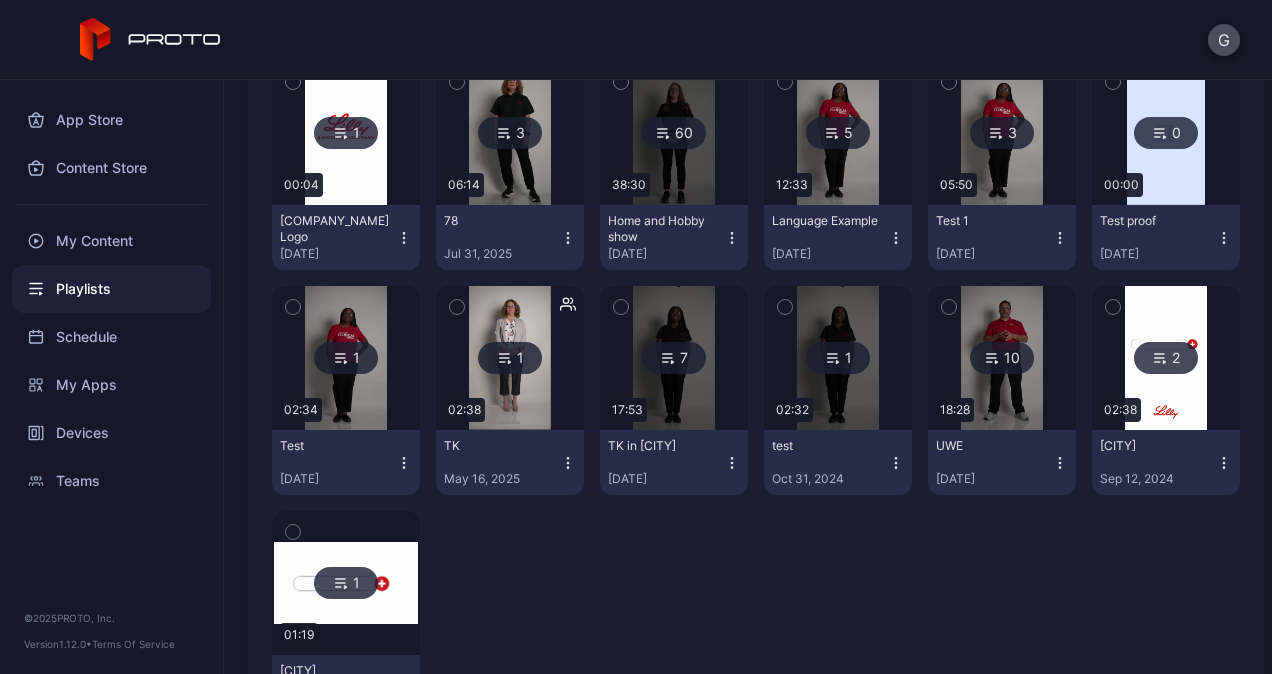 click on "[DATE]" at bounding box center [338, 254] 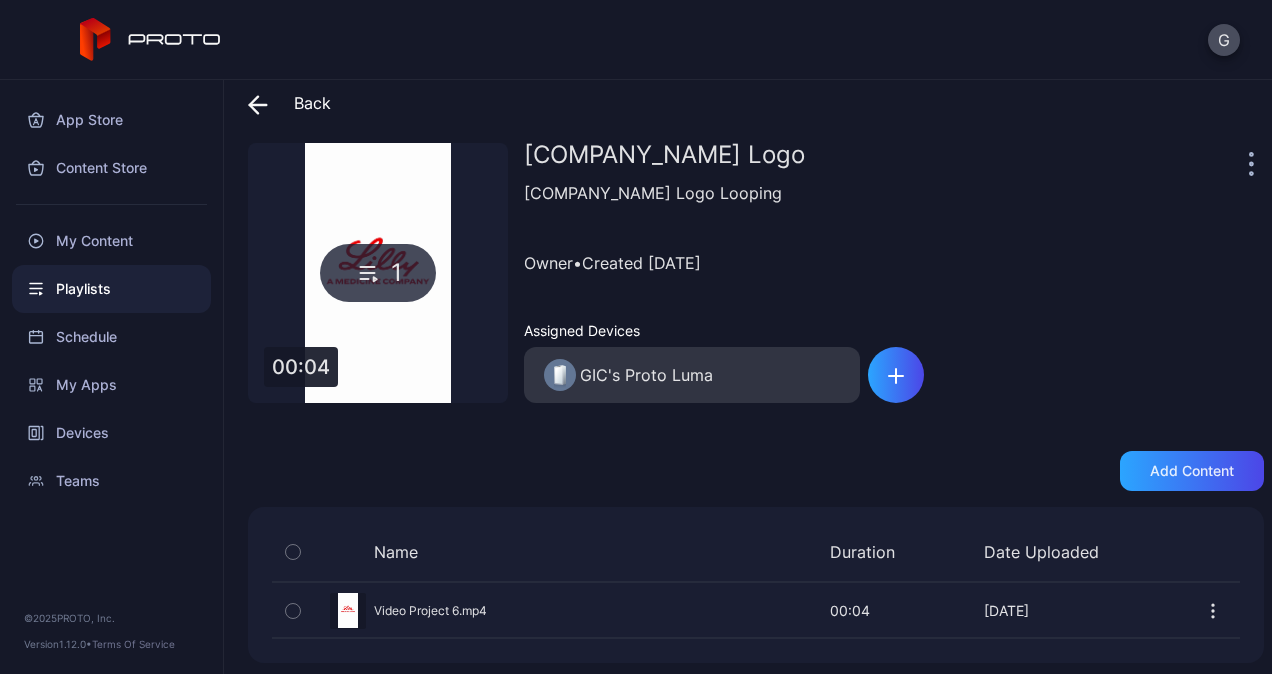 scroll, scrollTop: 21, scrollLeft: 0, axis: vertical 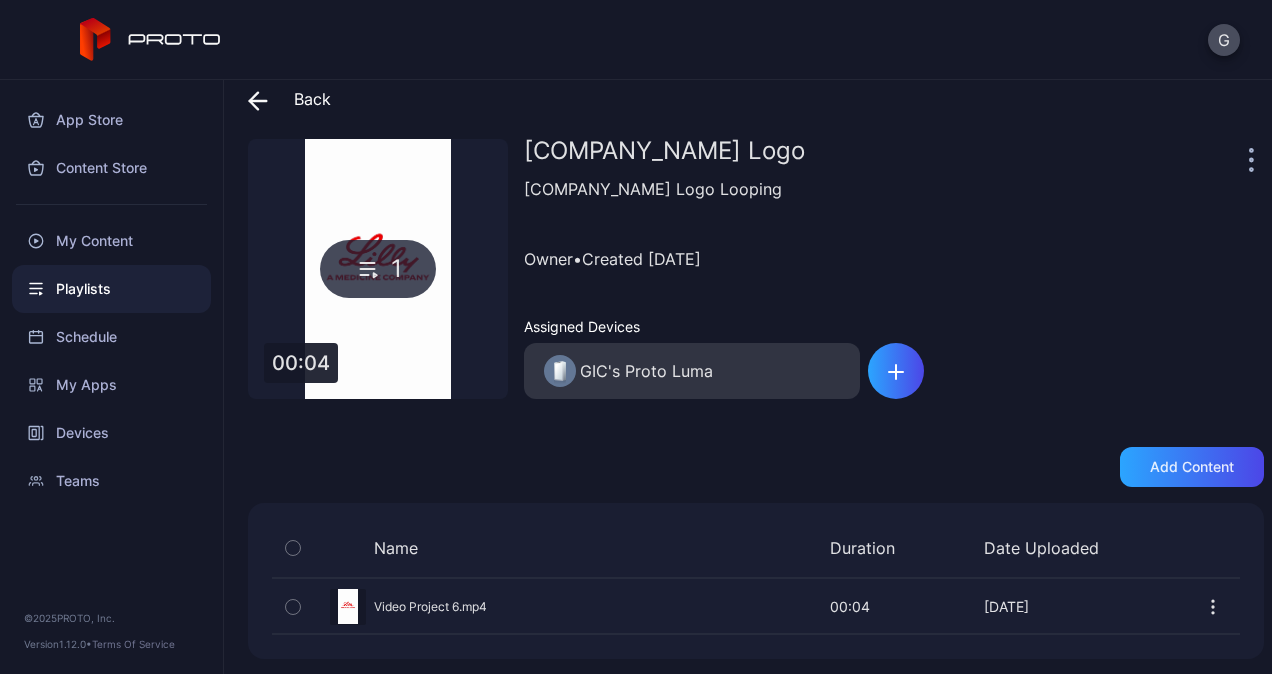 click 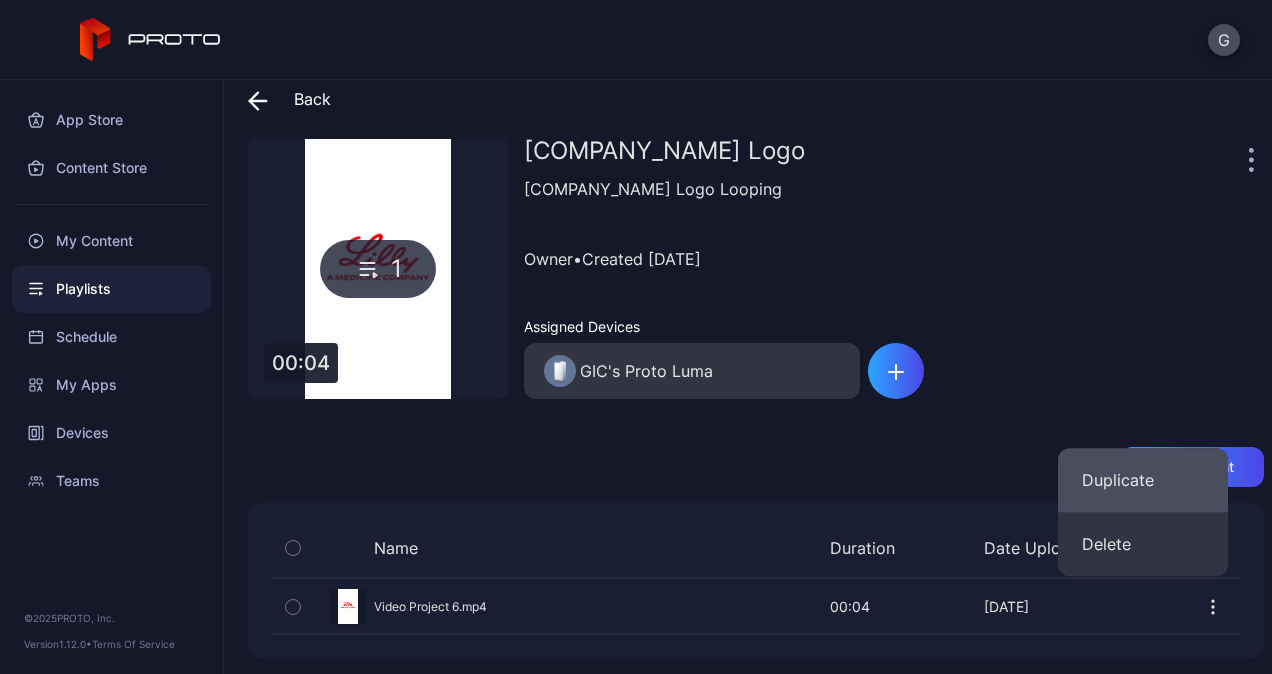 click on "Duplicate" at bounding box center (1143, 480) 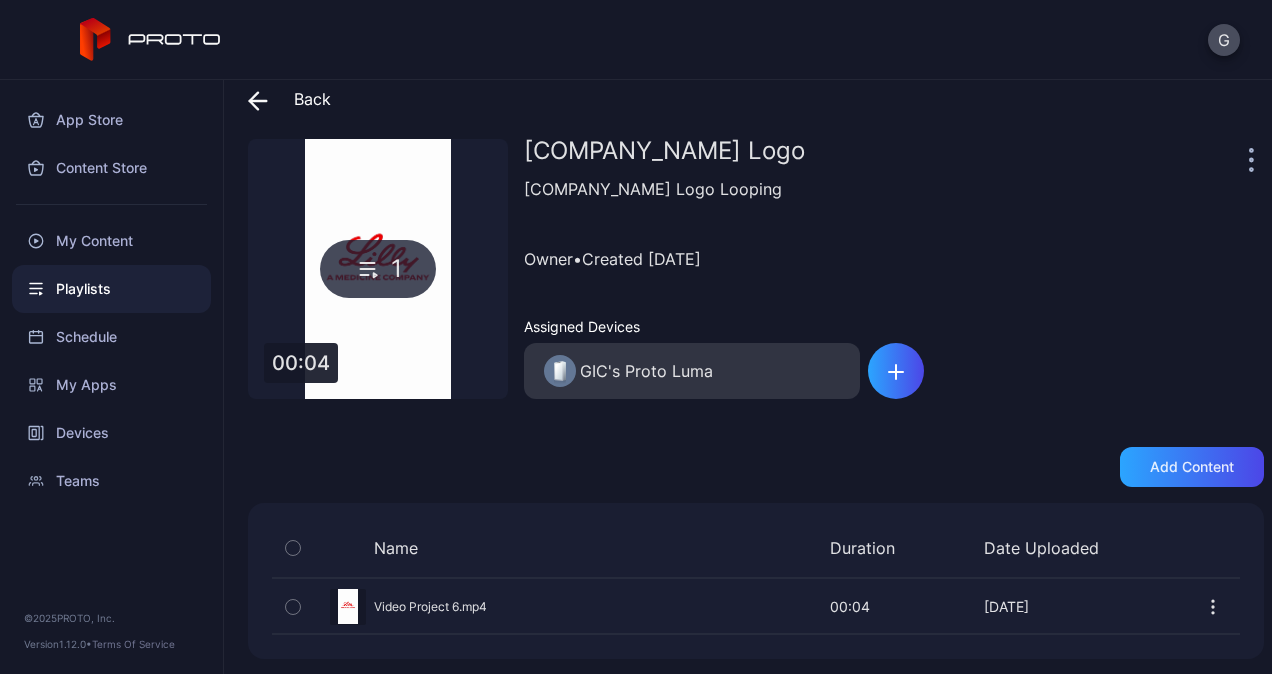 scroll, scrollTop: 0, scrollLeft: 0, axis: both 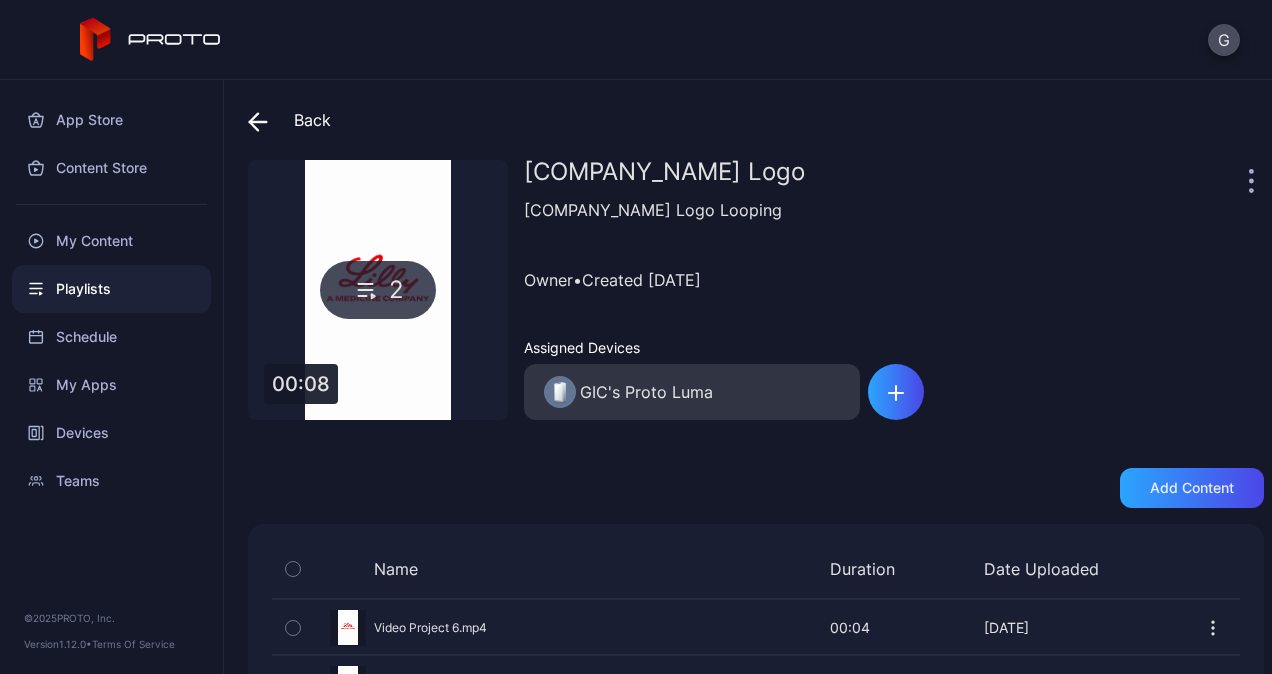 click 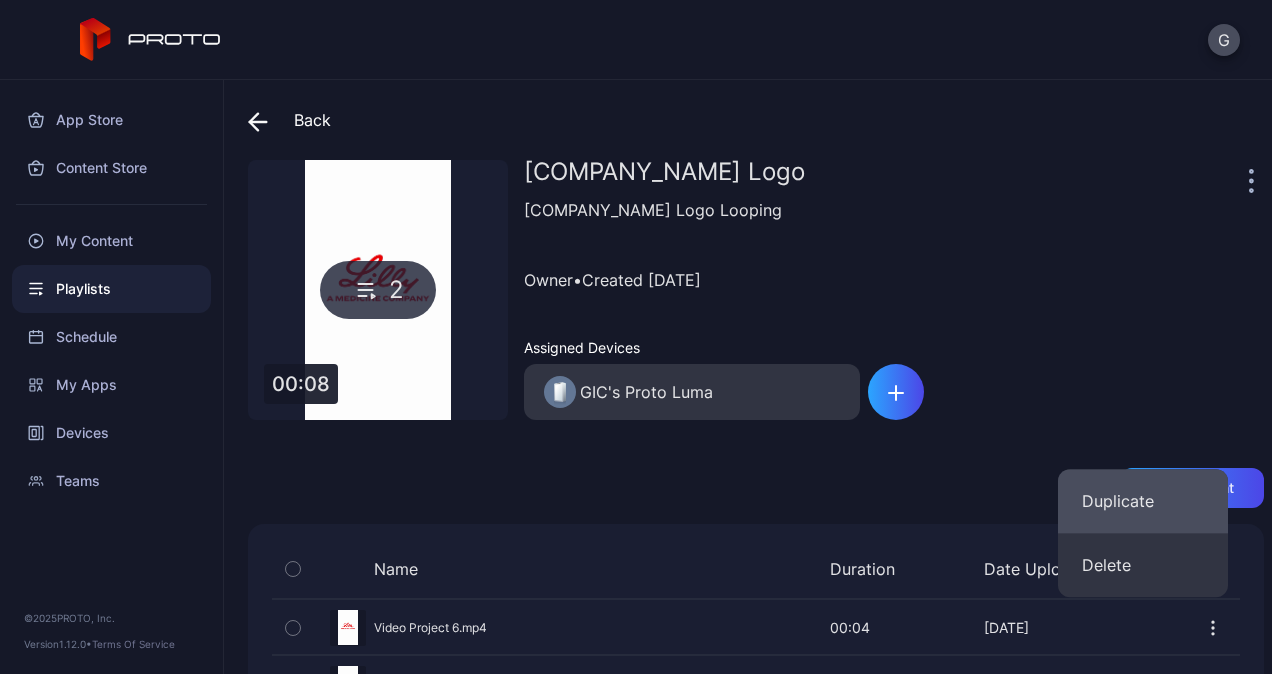 click on "Duplicate" at bounding box center [1143, 501] 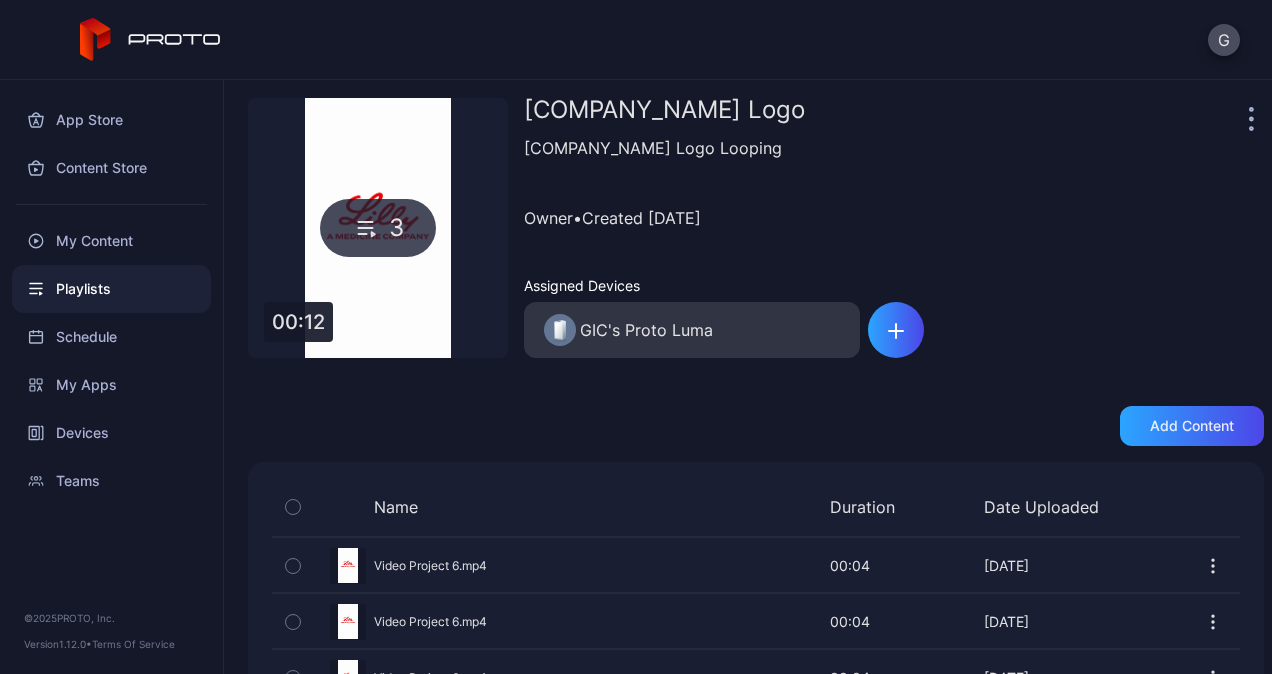 scroll, scrollTop: 131, scrollLeft: 0, axis: vertical 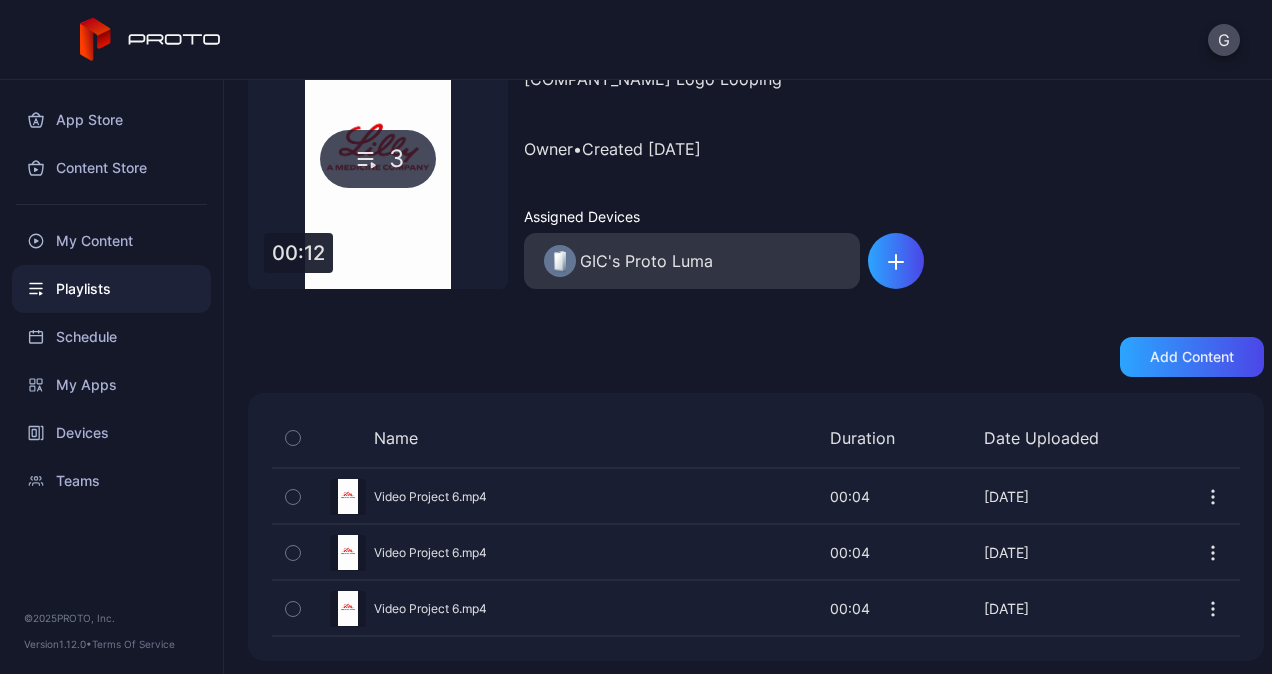 click 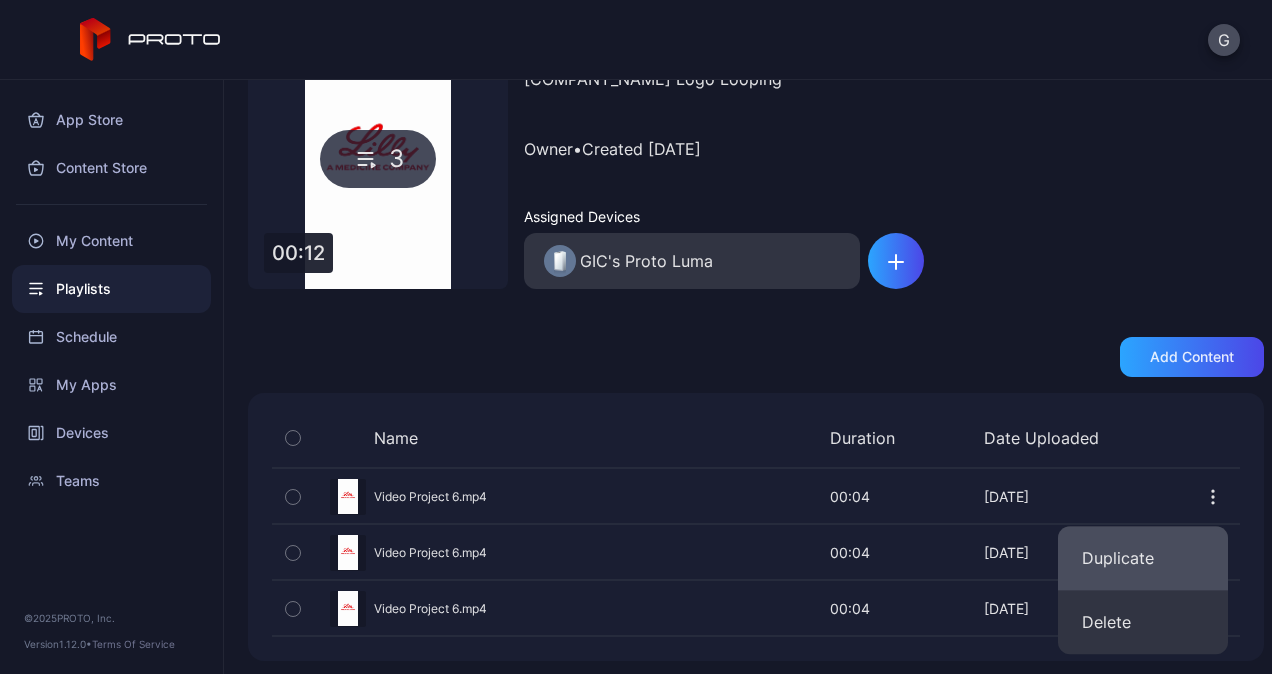 click on "Duplicate" at bounding box center (1143, 558) 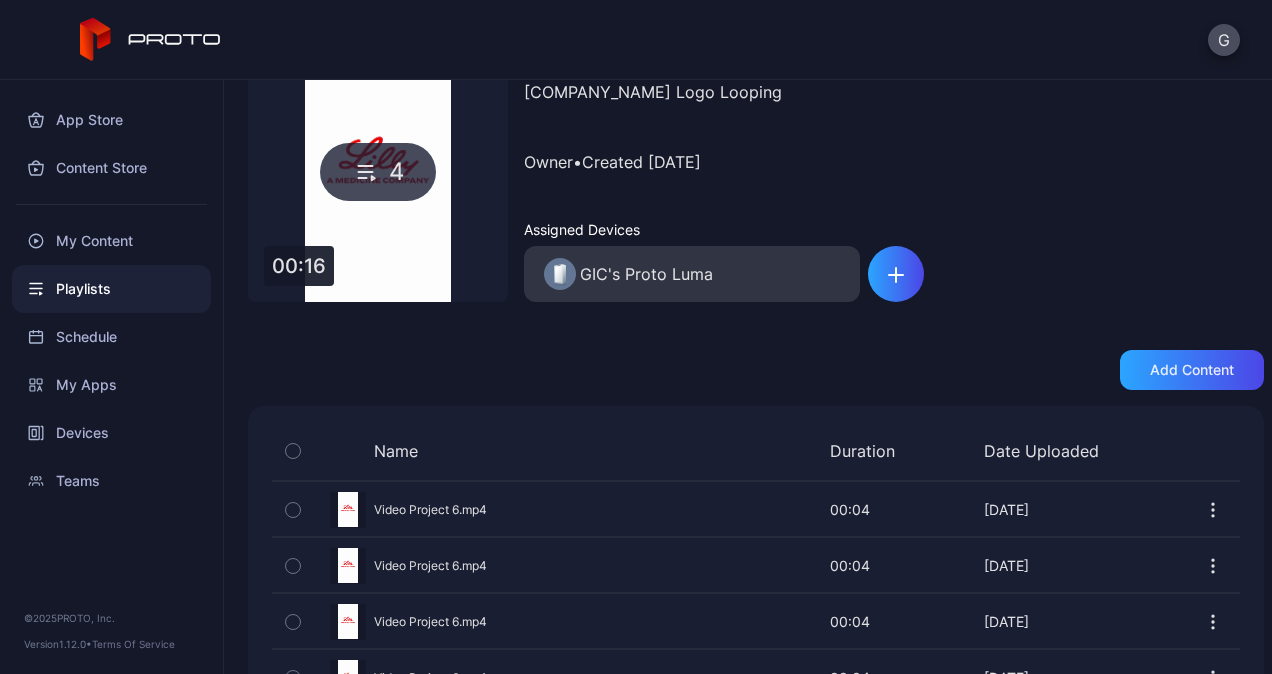 scroll, scrollTop: 186, scrollLeft: 0, axis: vertical 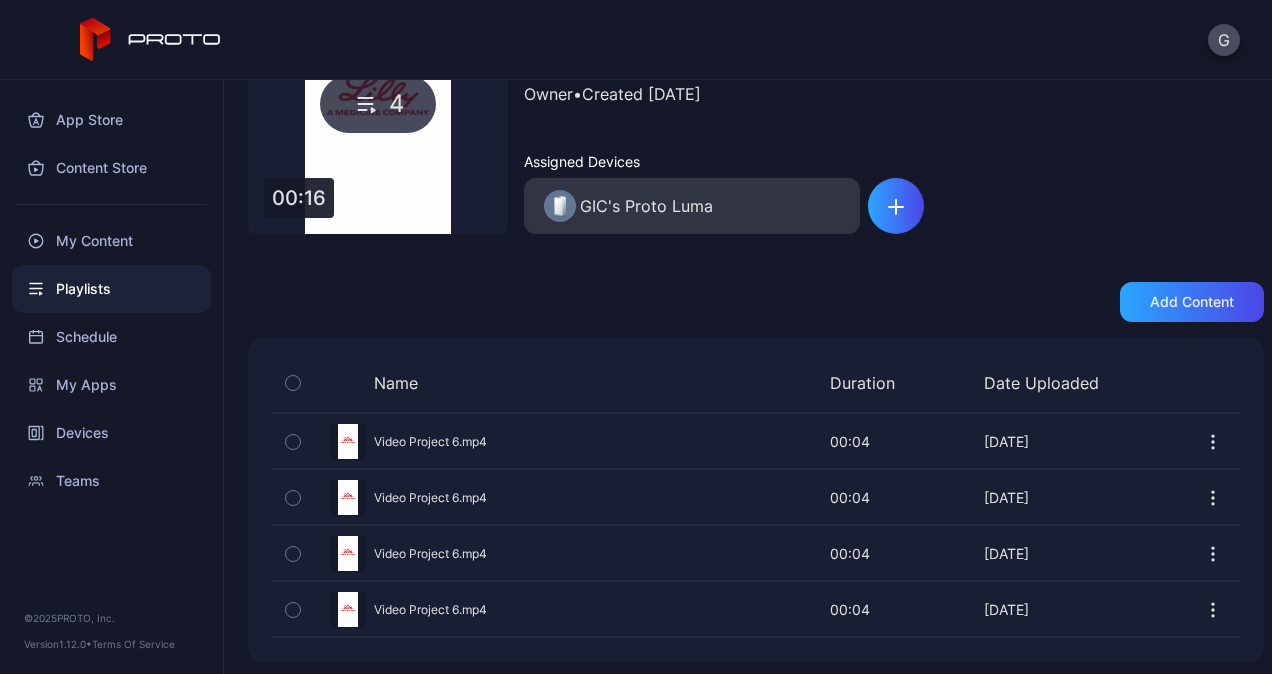 click at bounding box center [1213, 442] 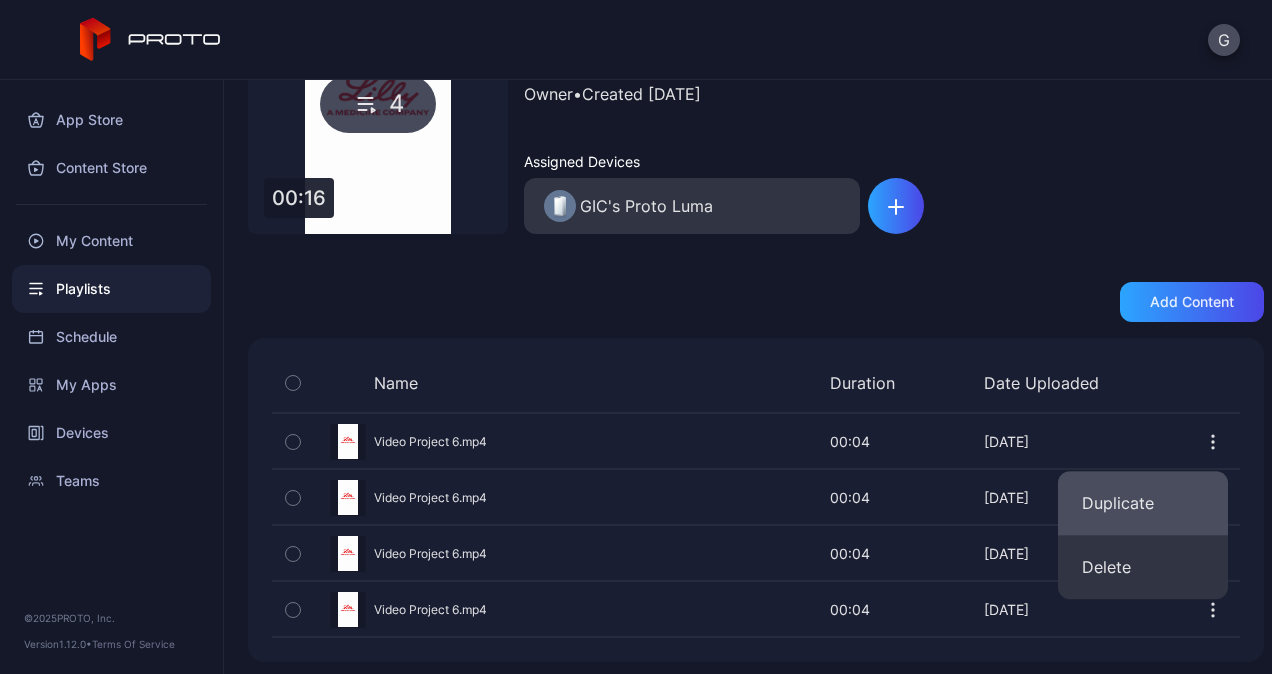 click on "Duplicate" at bounding box center (1143, 503) 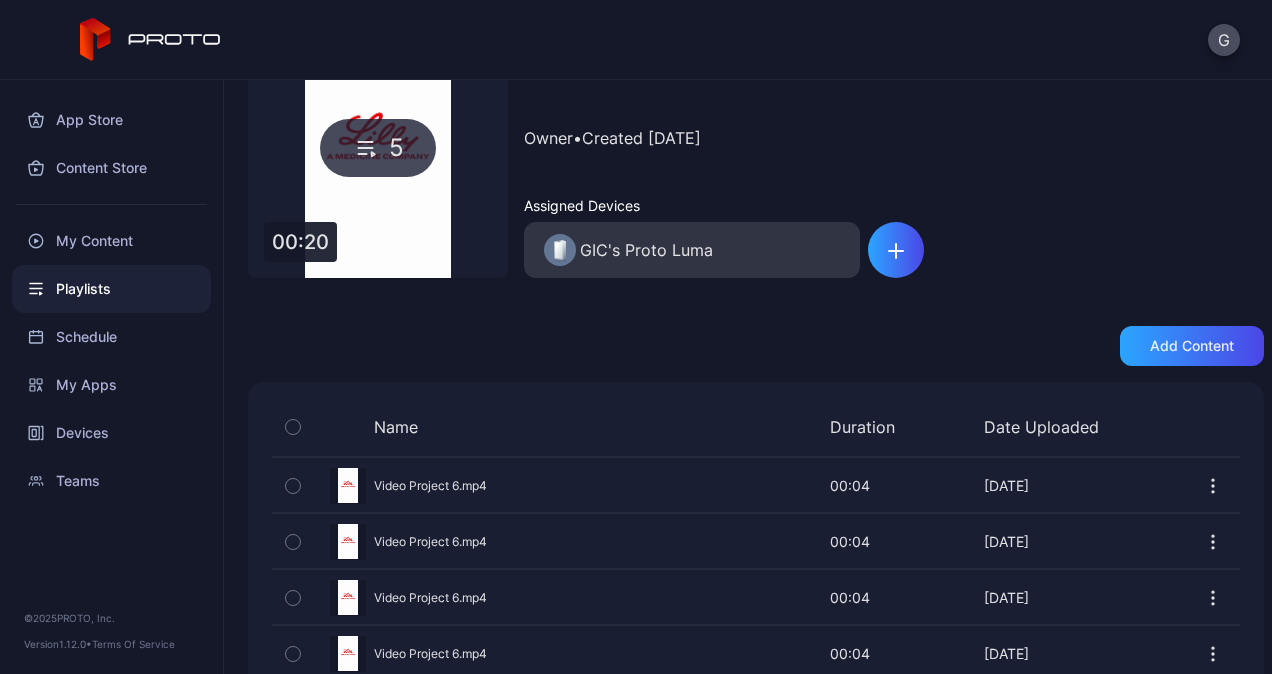 scroll, scrollTop: 241, scrollLeft: 0, axis: vertical 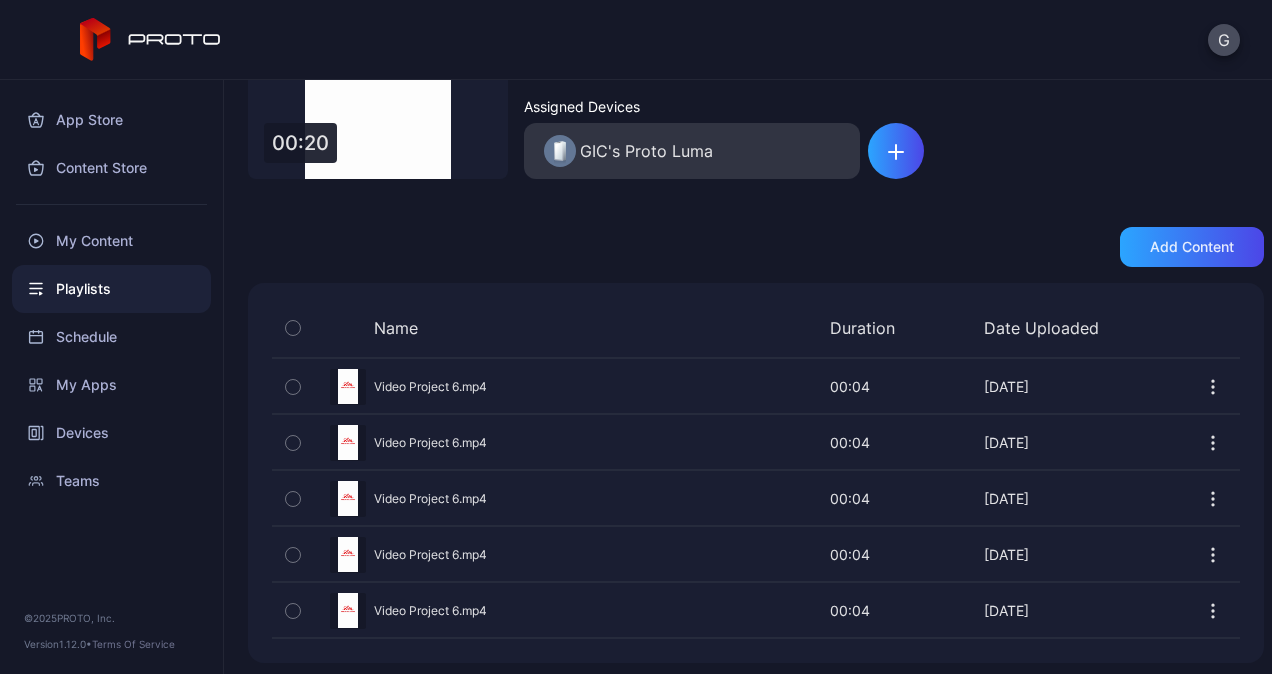 click 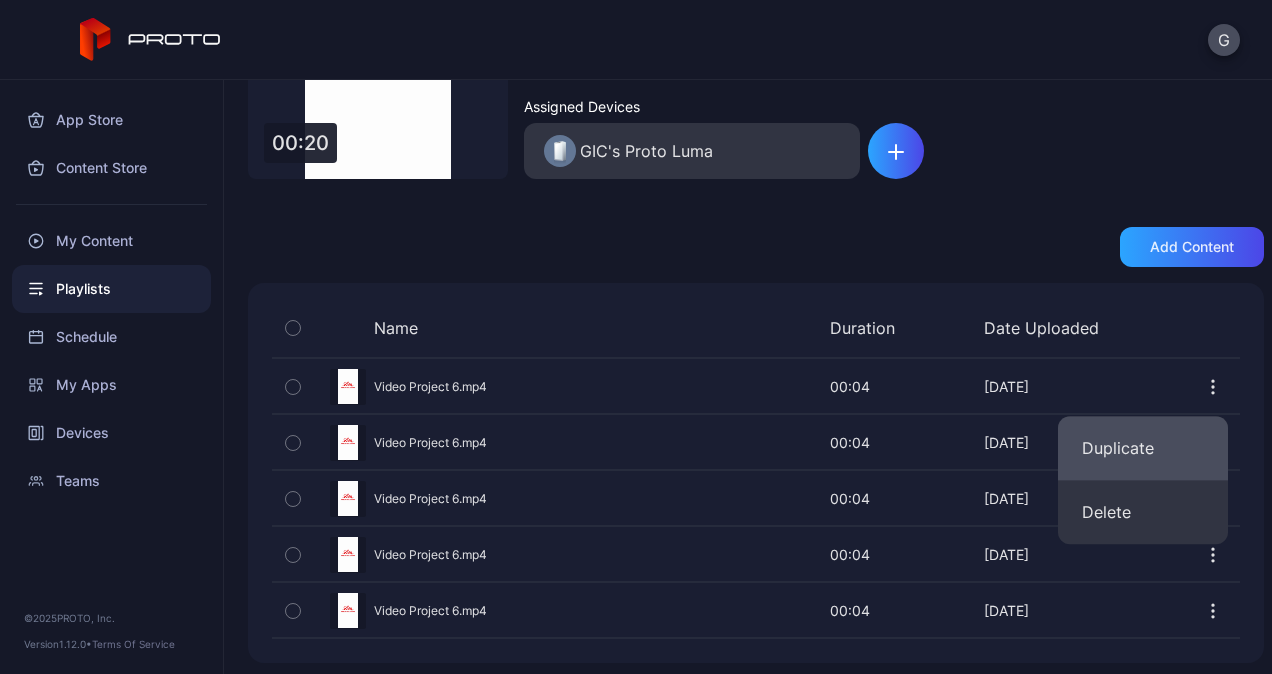 click on "Duplicate" at bounding box center [1143, 448] 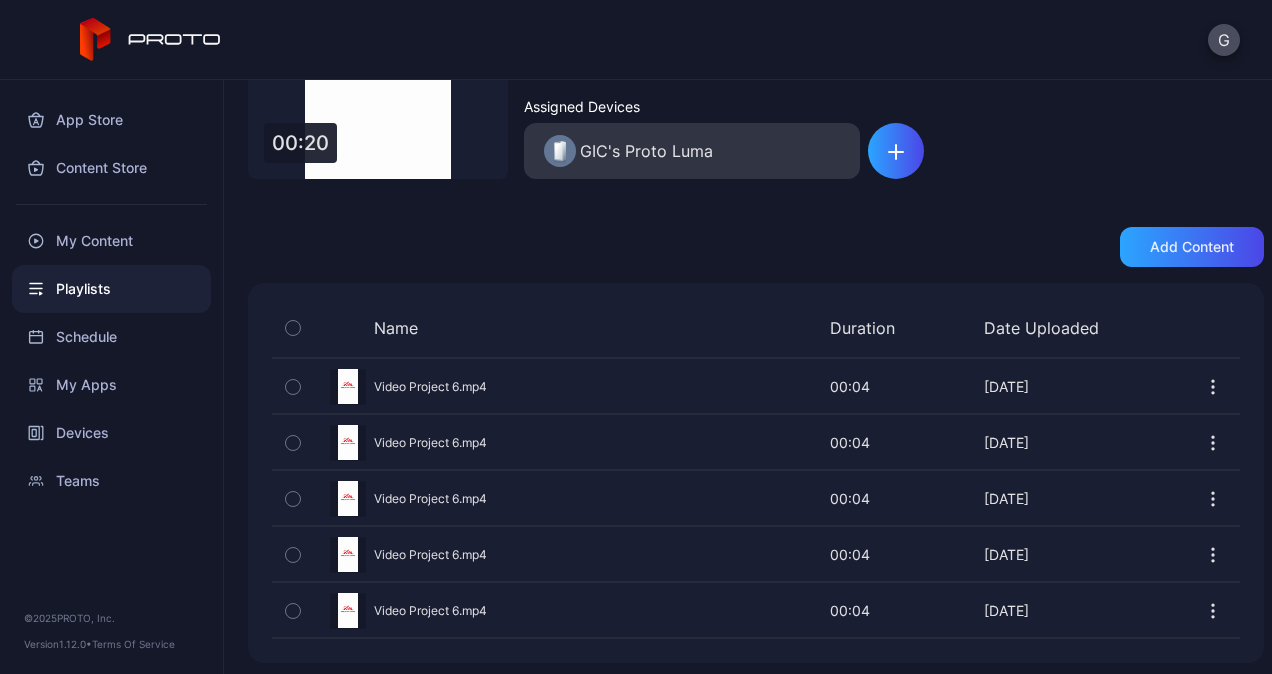 scroll, scrollTop: 0, scrollLeft: 0, axis: both 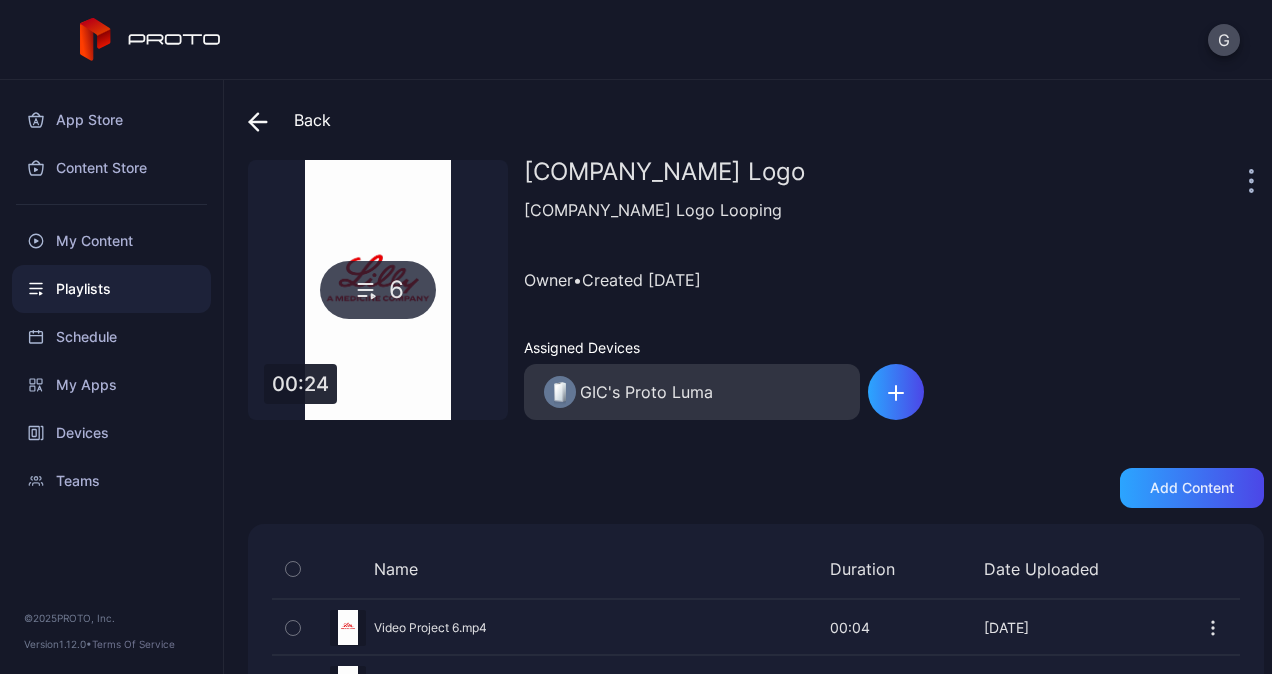 click 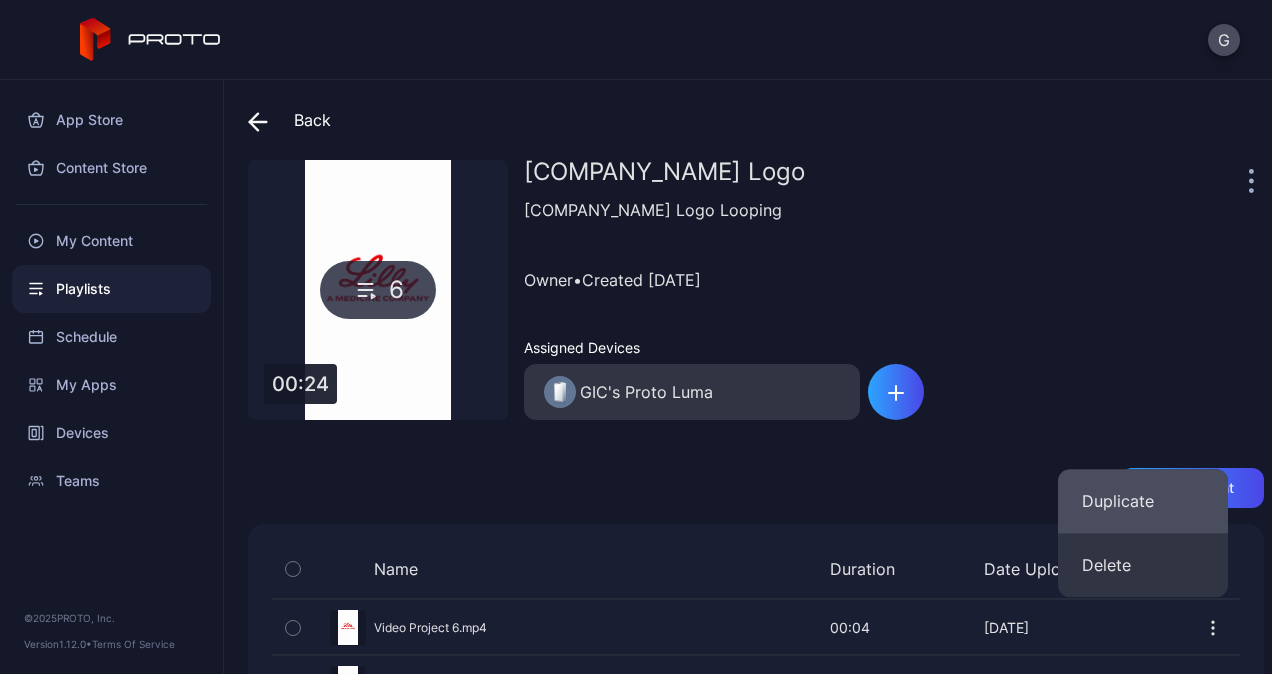 click on "Duplicate" at bounding box center (1143, 501) 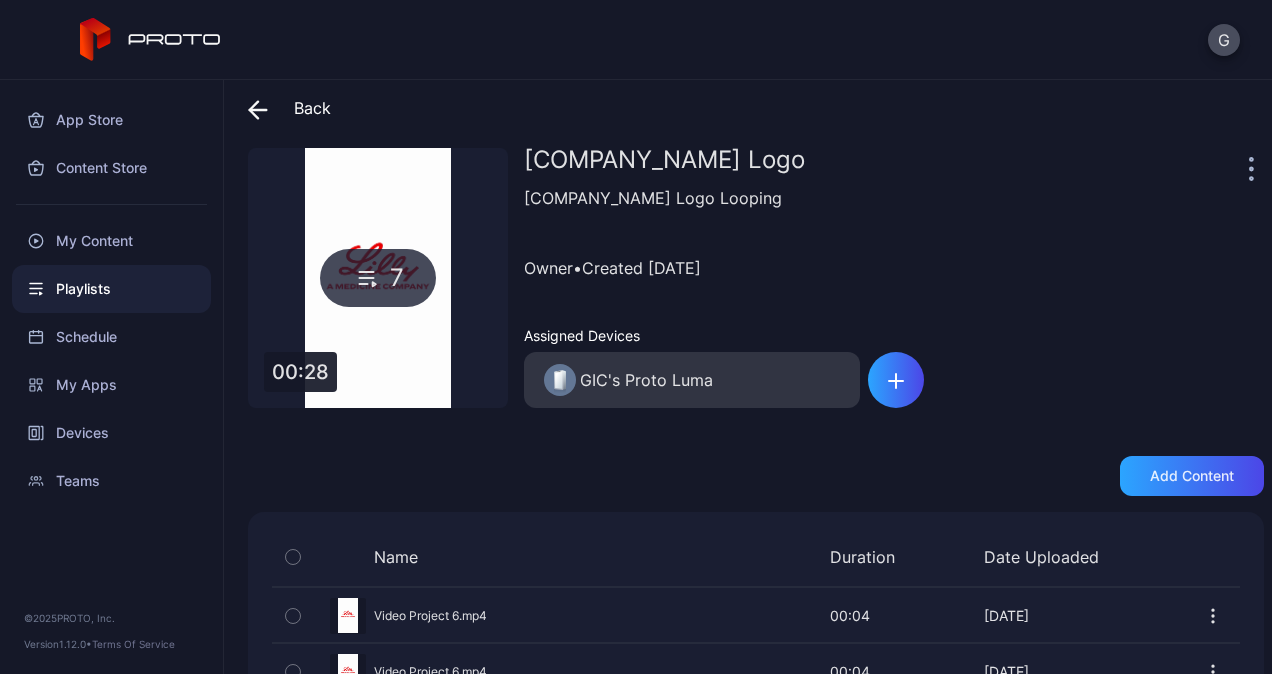 scroll, scrollTop: 114, scrollLeft: 0, axis: vertical 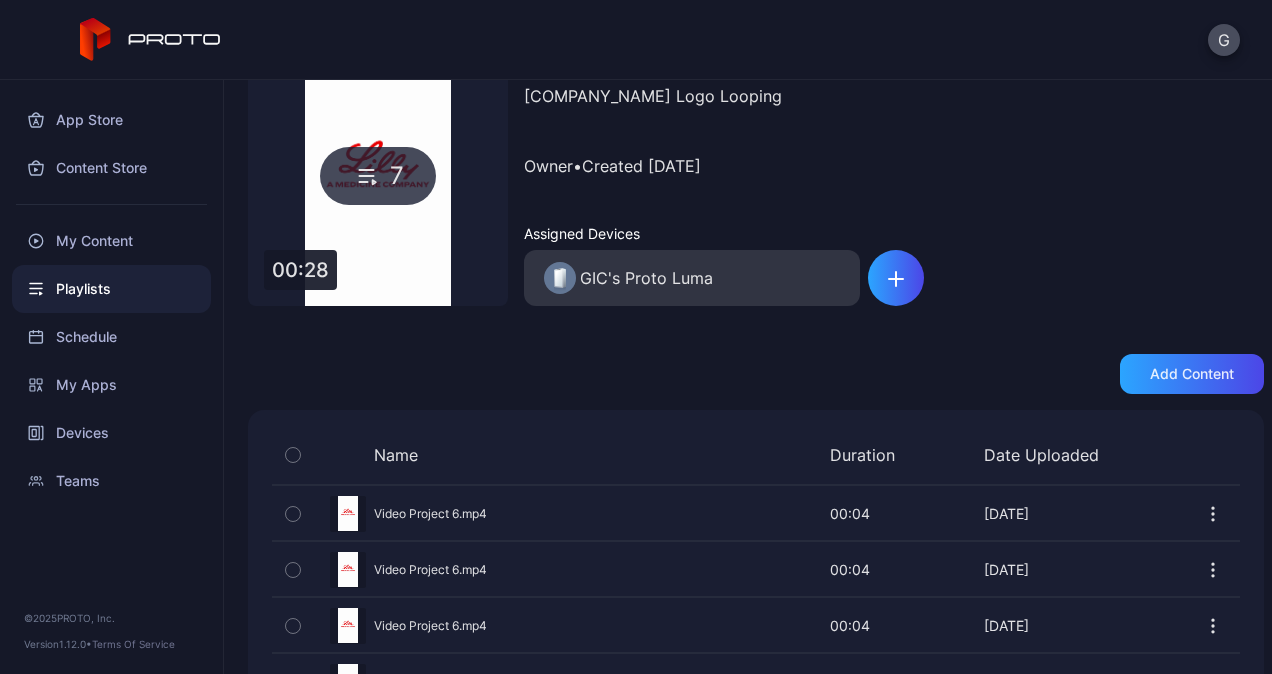 click 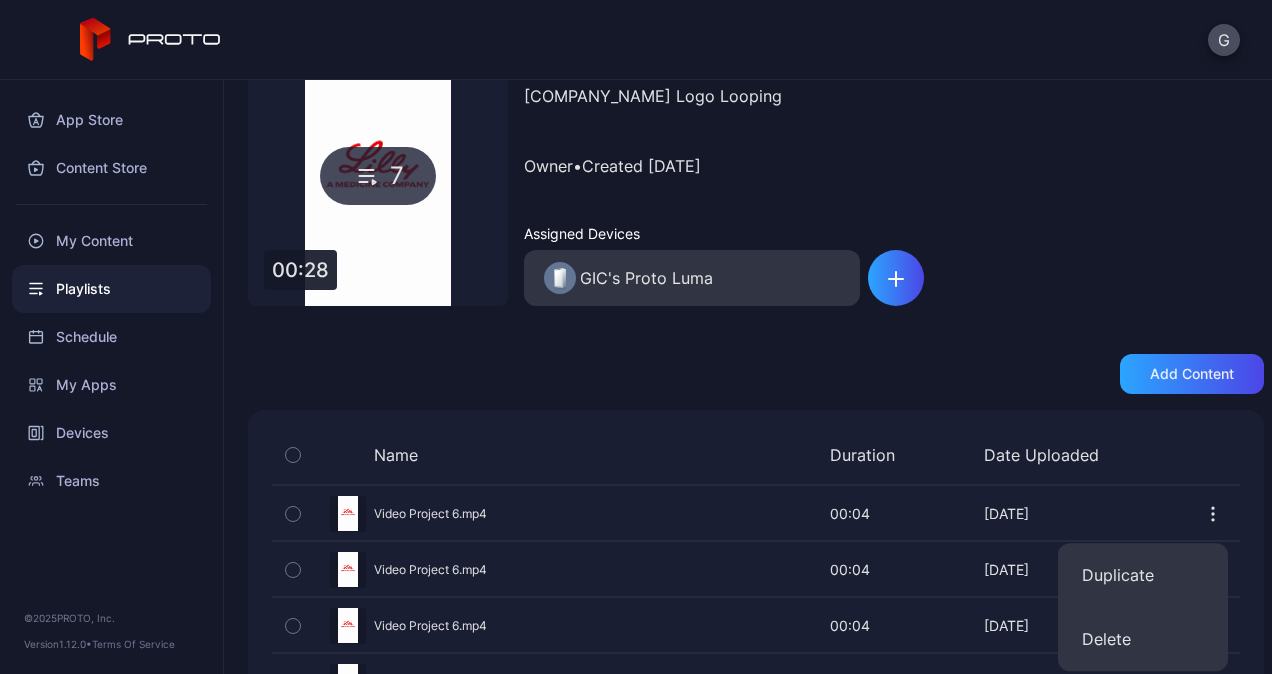 click on "Duplicate" at bounding box center (1143, 575) 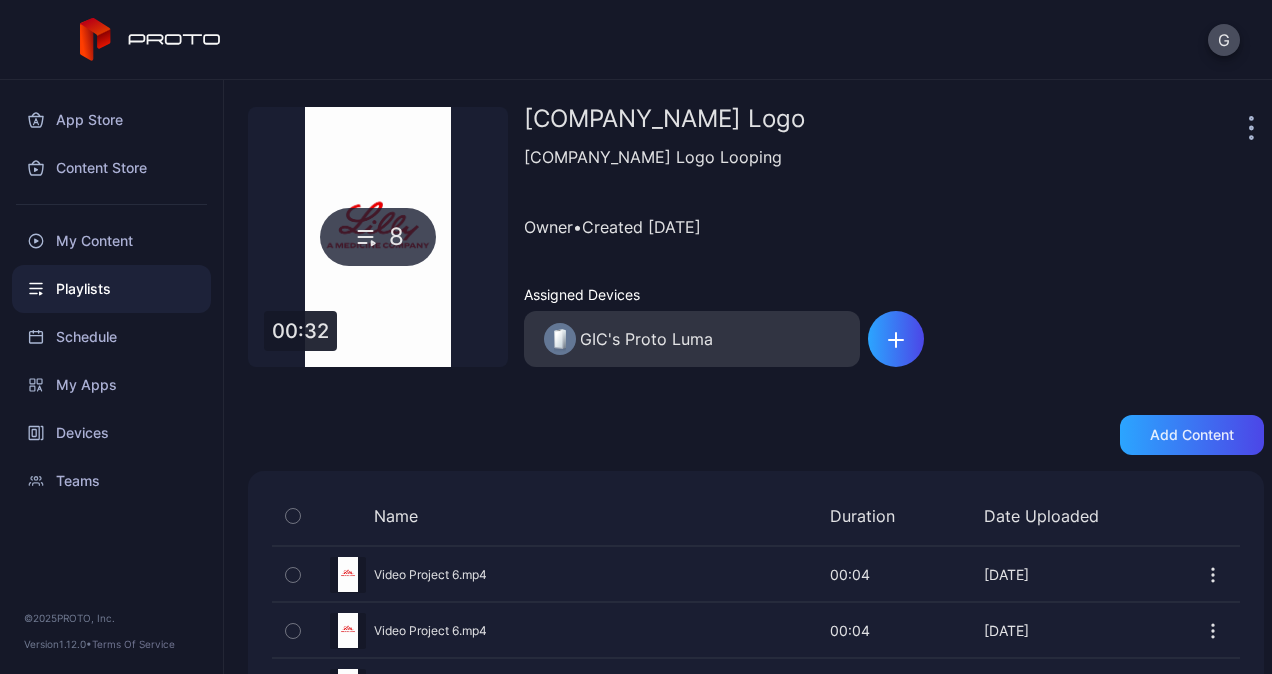 scroll, scrollTop: 0, scrollLeft: 0, axis: both 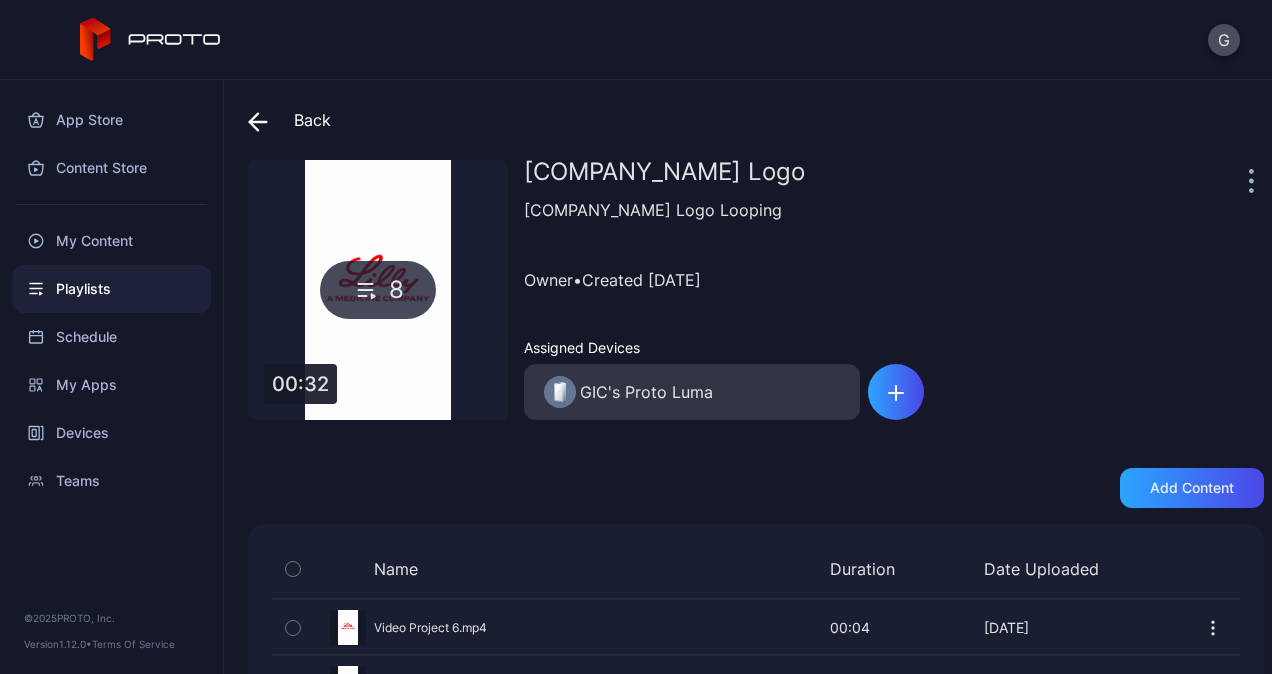 click at bounding box center [1254, 180] 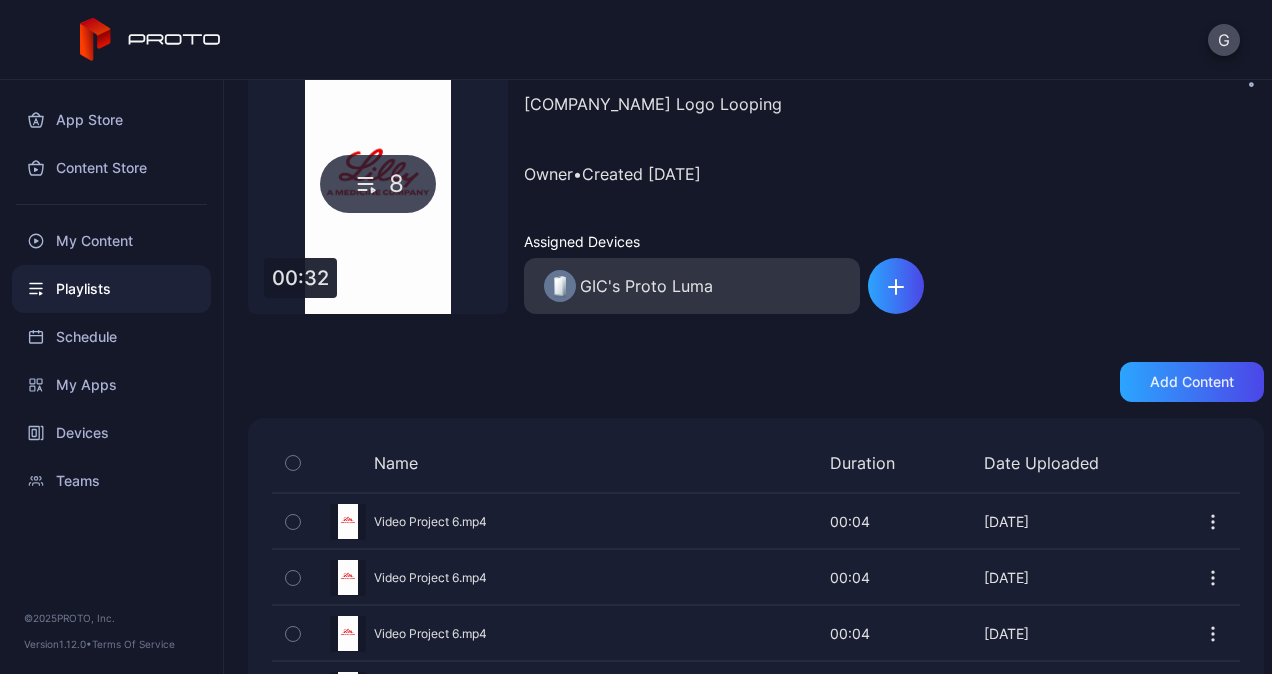 scroll, scrollTop: 0, scrollLeft: 0, axis: both 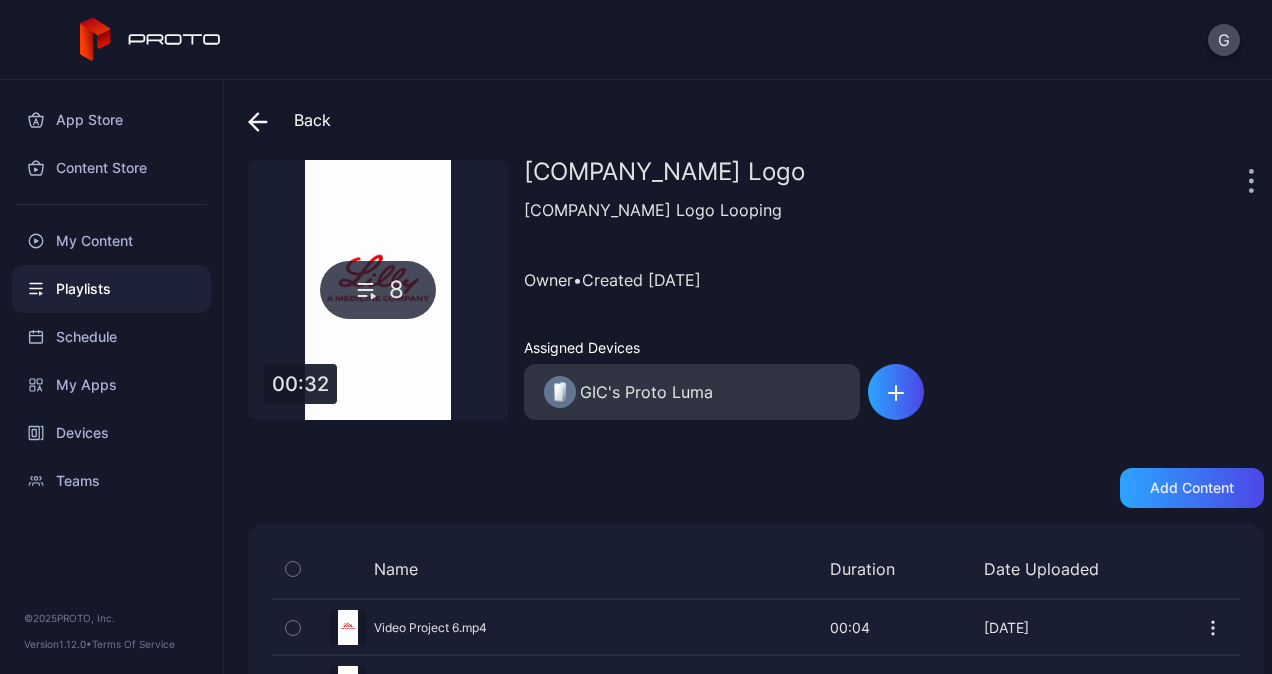 click at bounding box center (263, 120) 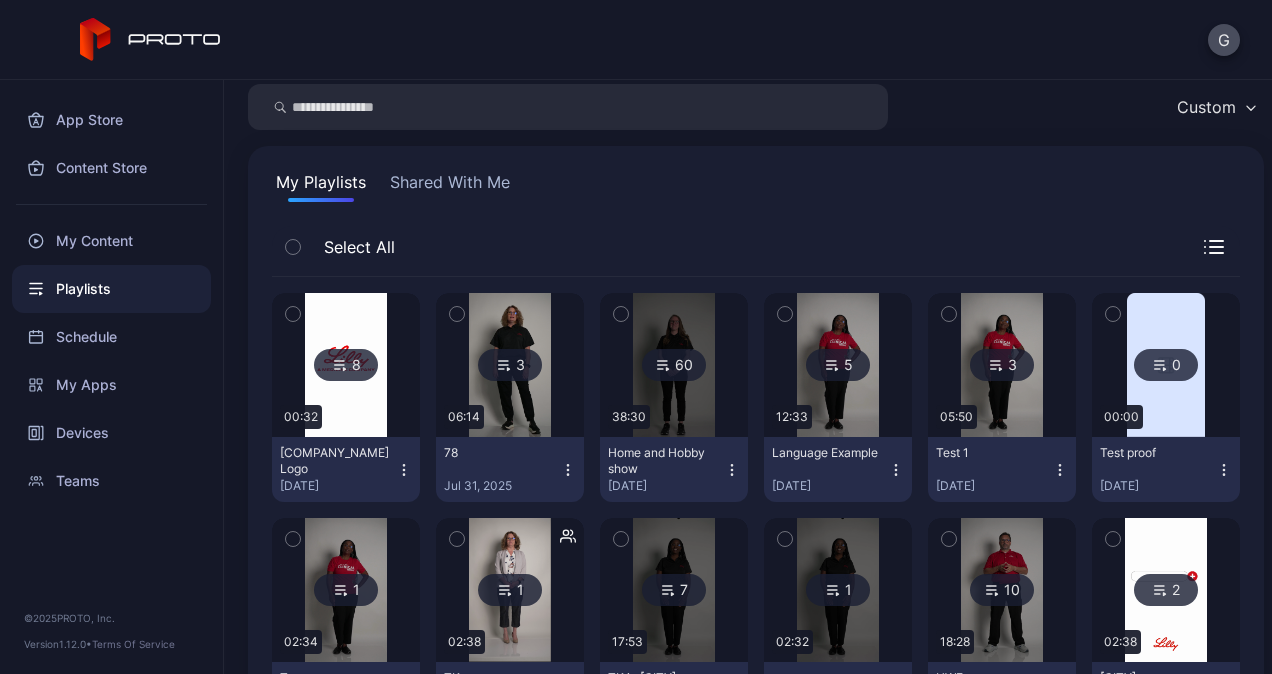 scroll, scrollTop: 0, scrollLeft: 0, axis: both 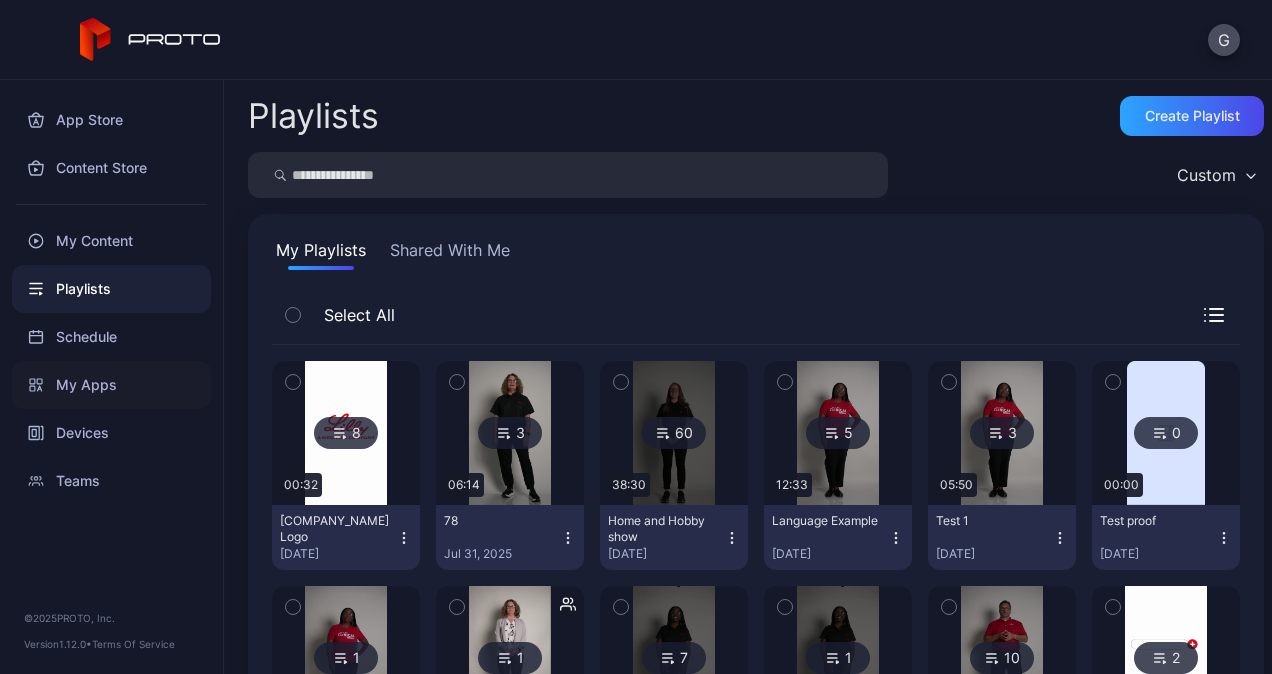 click on "My Apps" at bounding box center [111, 385] 